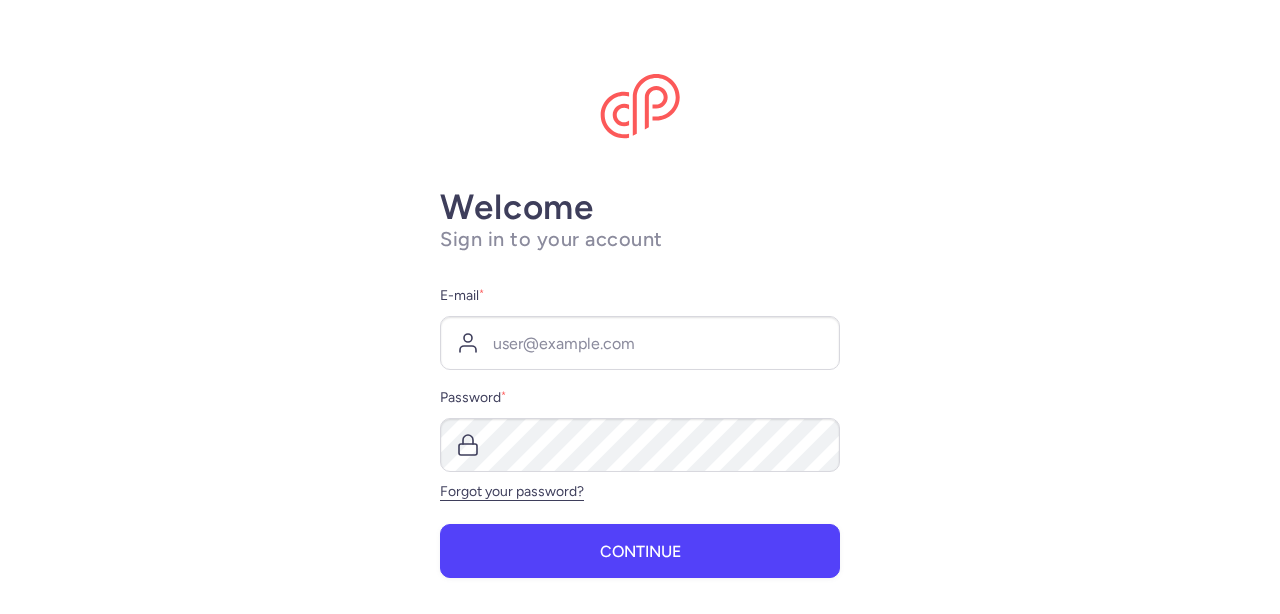 scroll, scrollTop: 0, scrollLeft: 0, axis: both 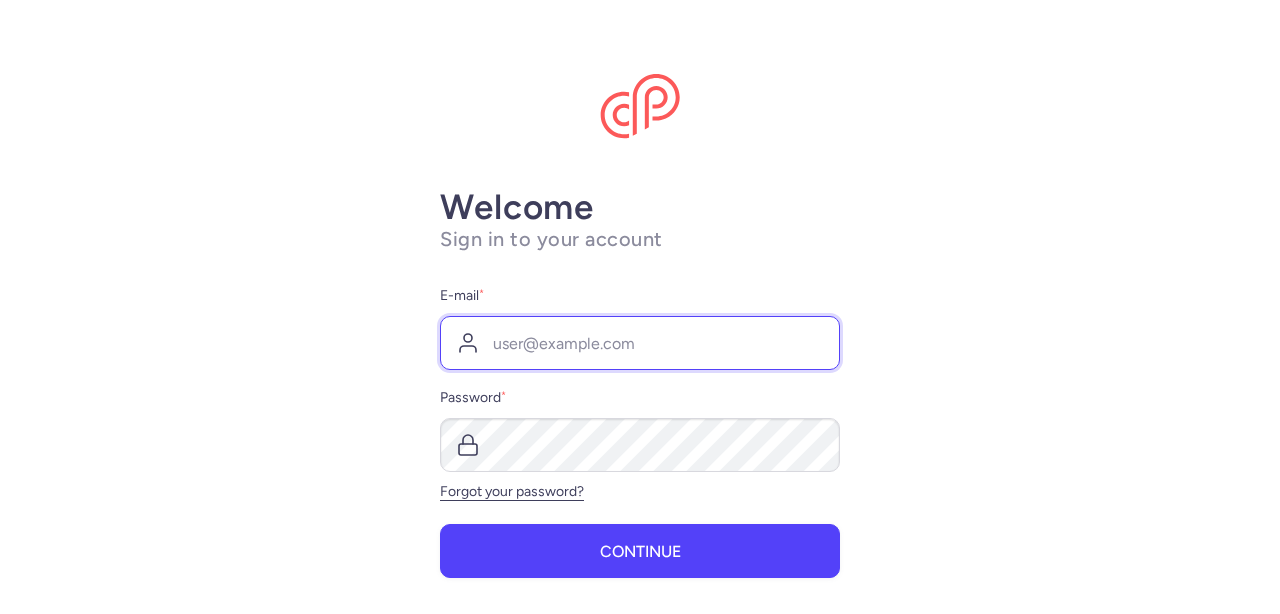 click on "E-mail  *" at bounding box center (640, 343) 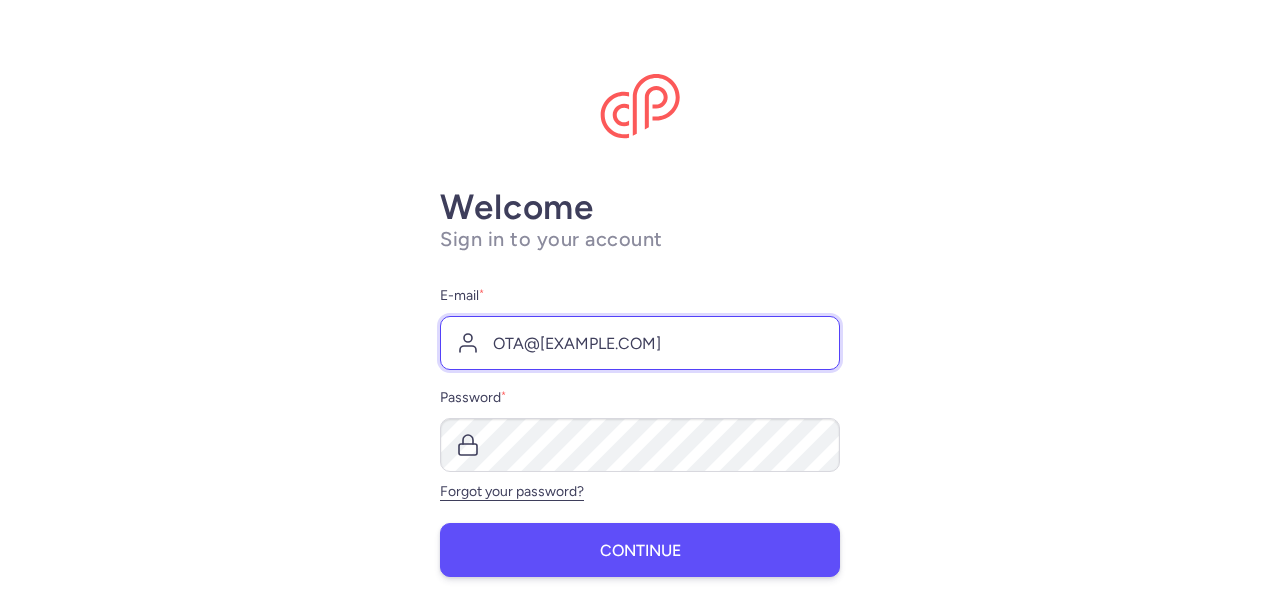 type on "OTA@[EXAMPLE.COM]" 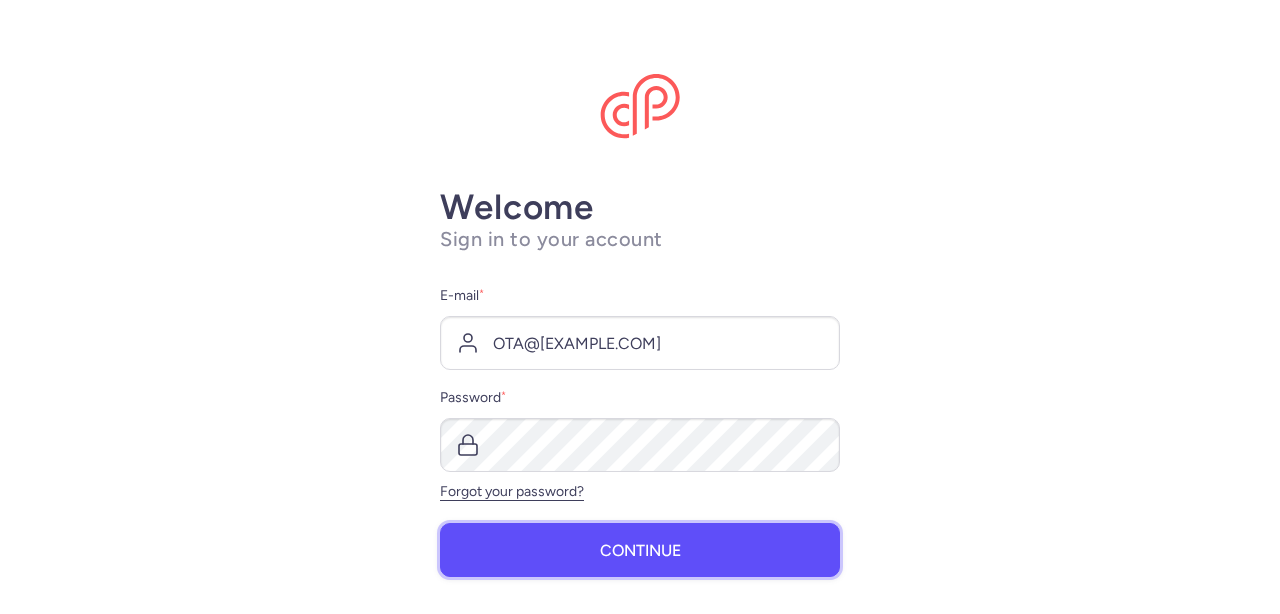 click on "Continue" at bounding box center (640, 551) 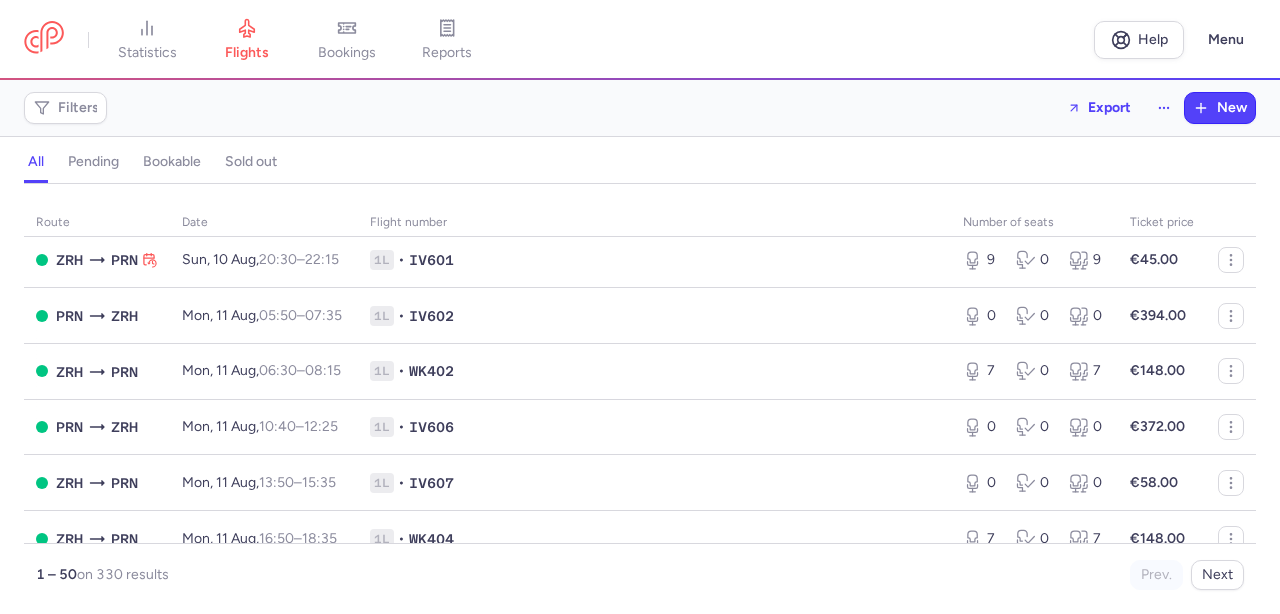 scroll, scrollTop: 1154, scrollLeft: 0, axis: vertical 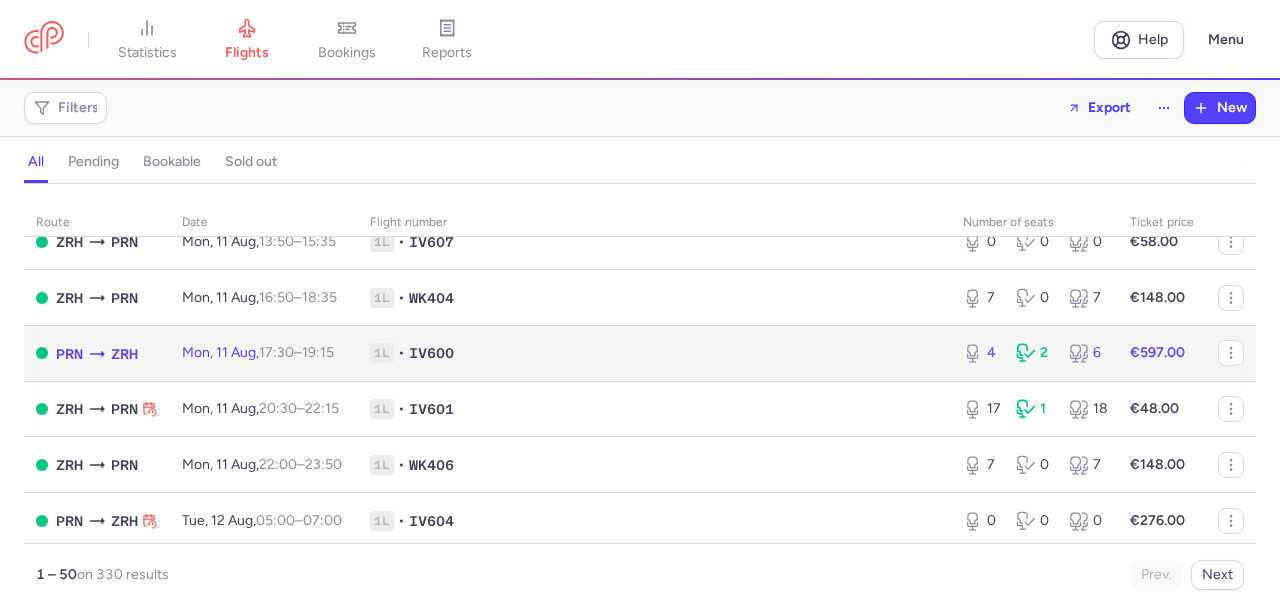click on "1L • IV600" 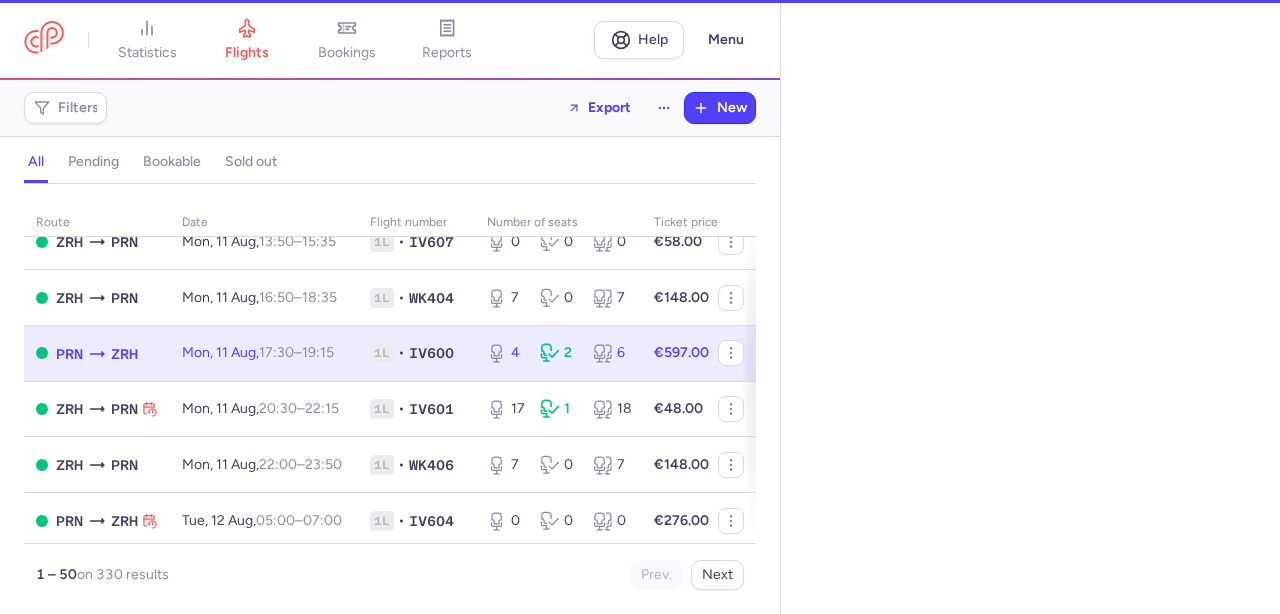 select on "hours" 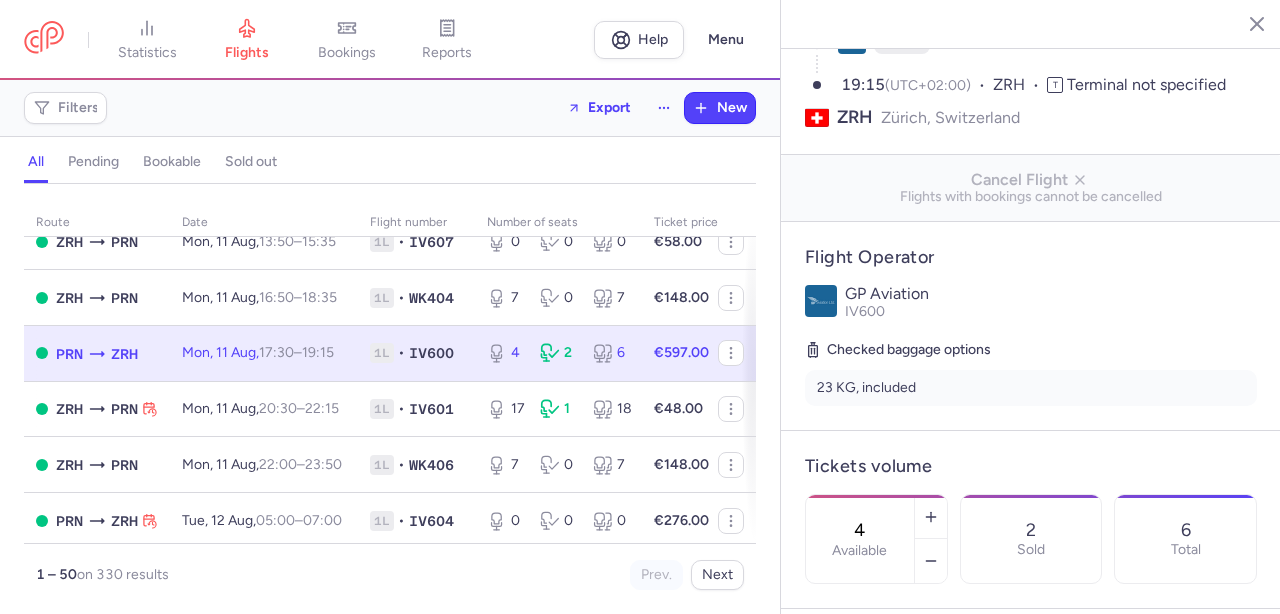scroll, scrollTop: 227, scrollLeft: 0, axis: vertical 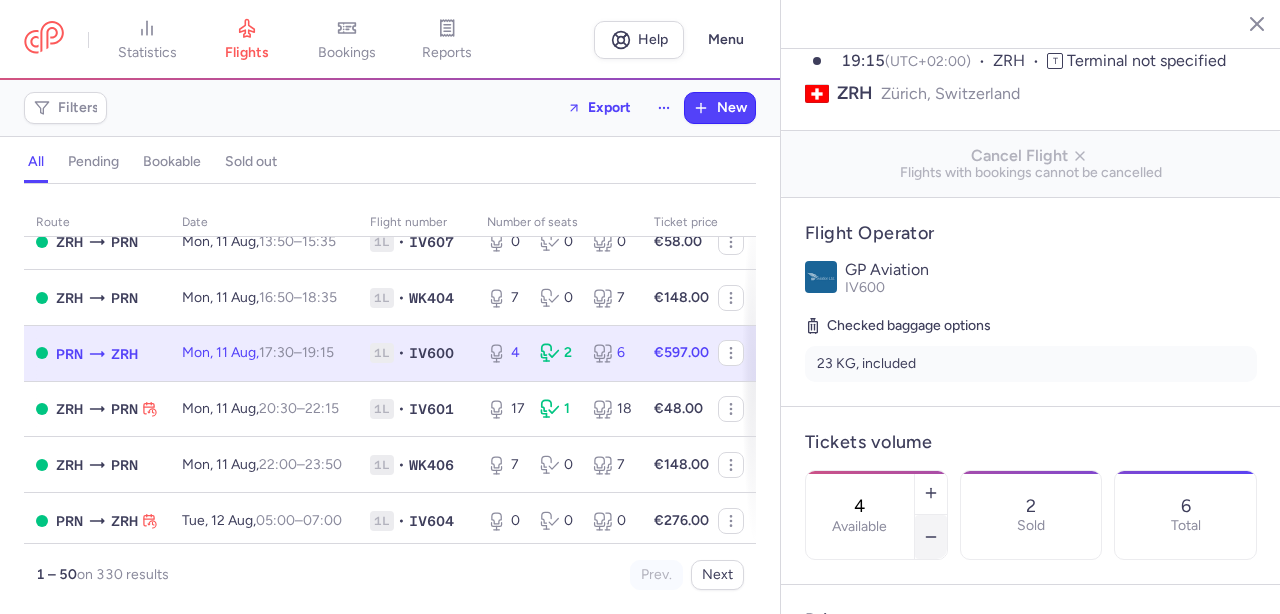 click 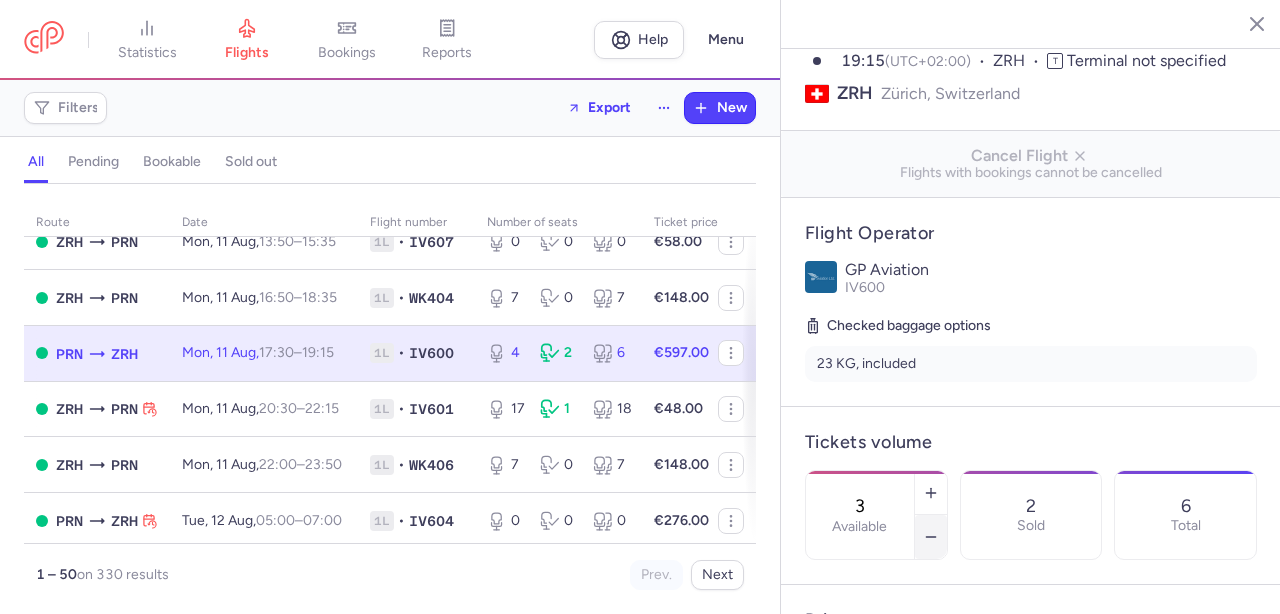 click 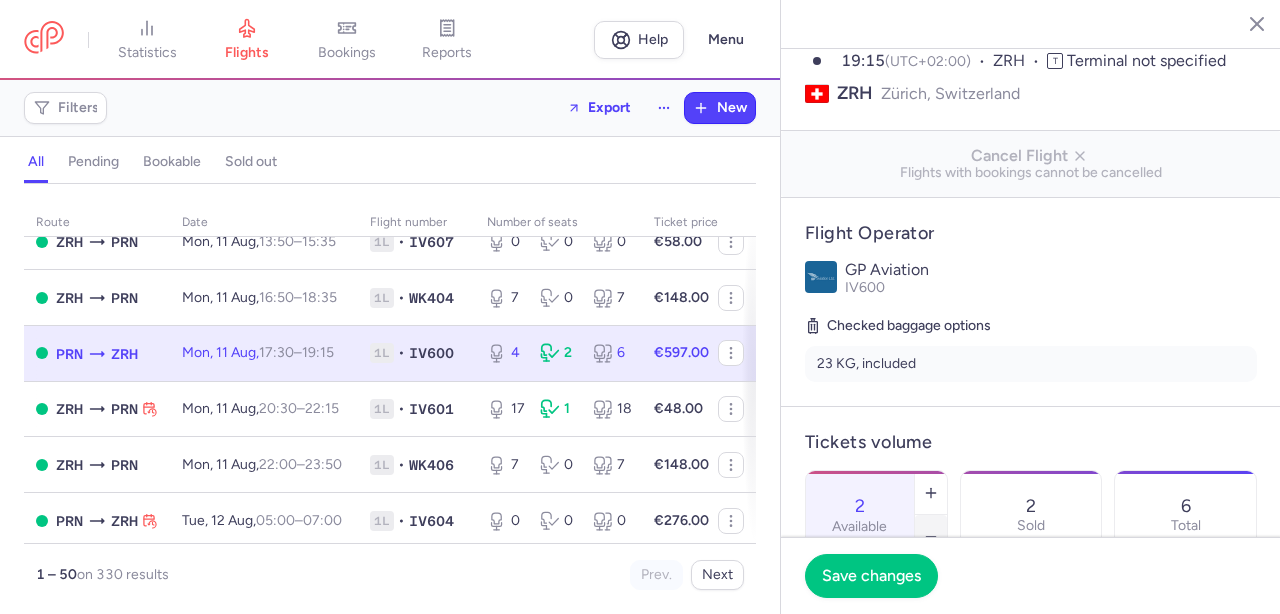 click 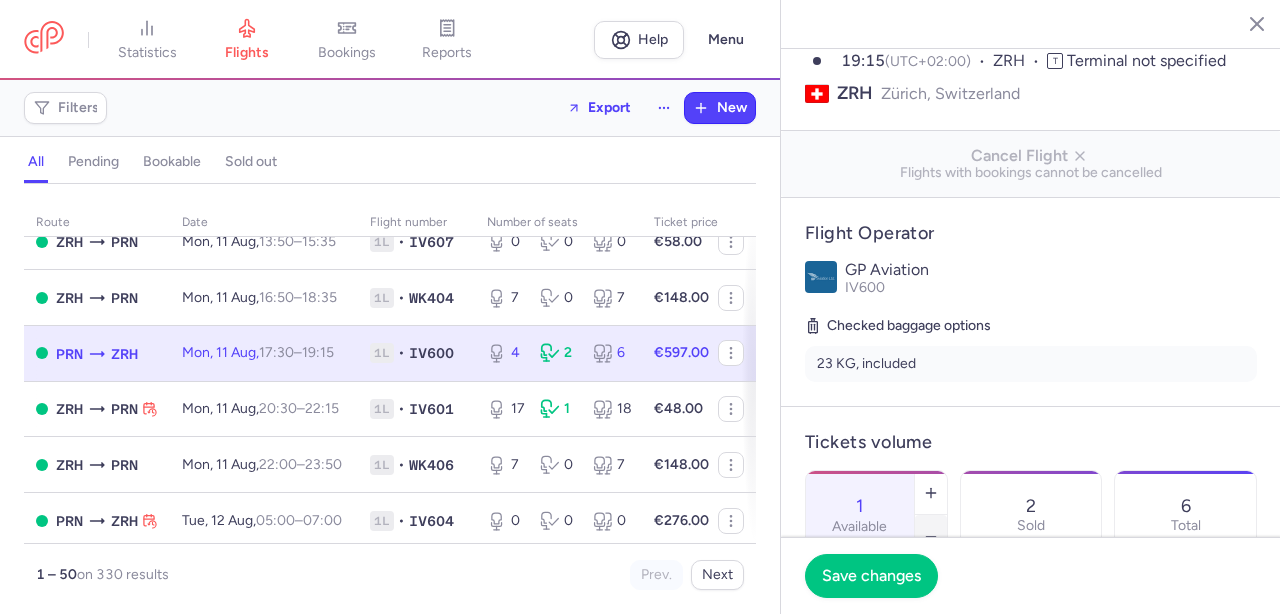 click 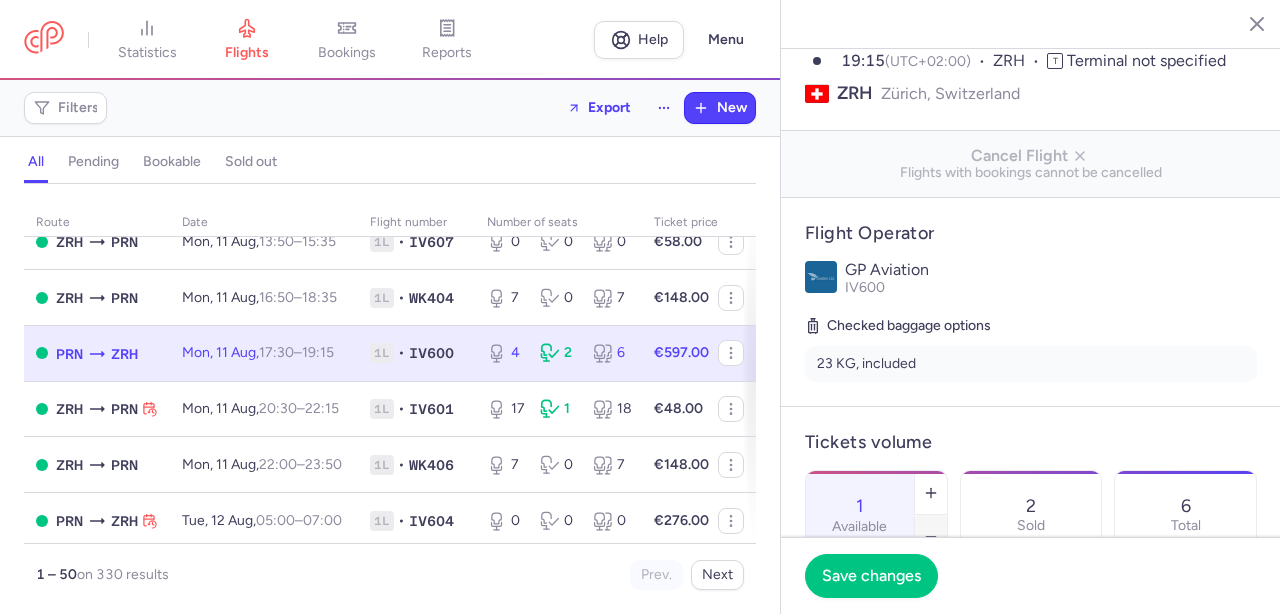type on "0" 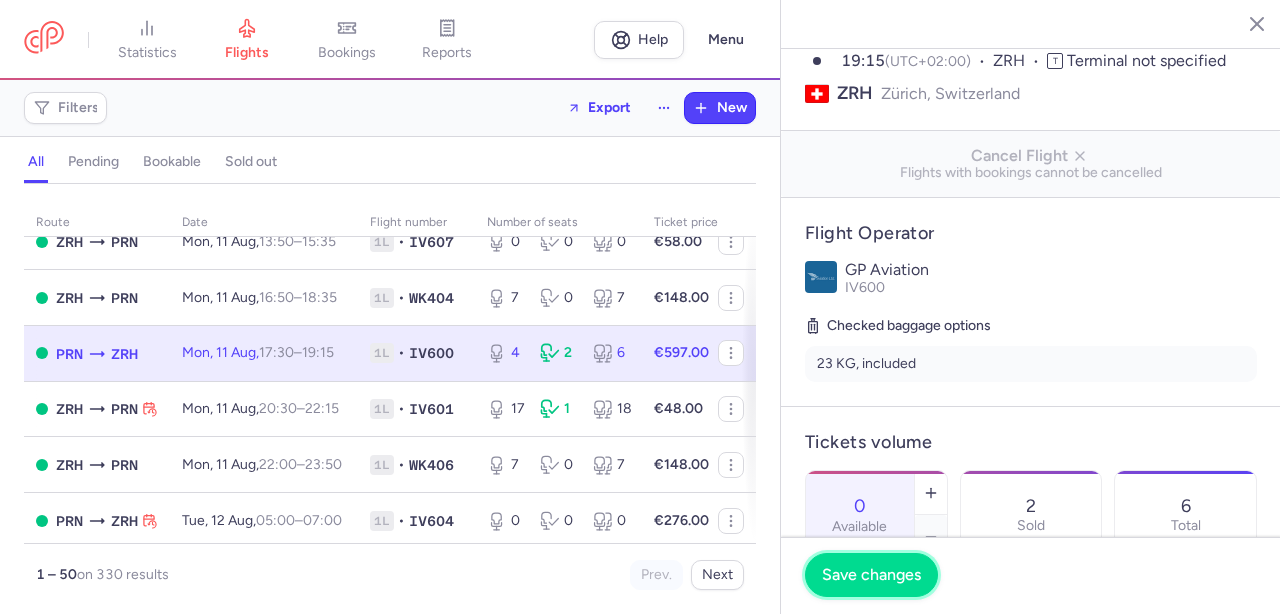 click on "Save changes" at bounding box center (871, 575) 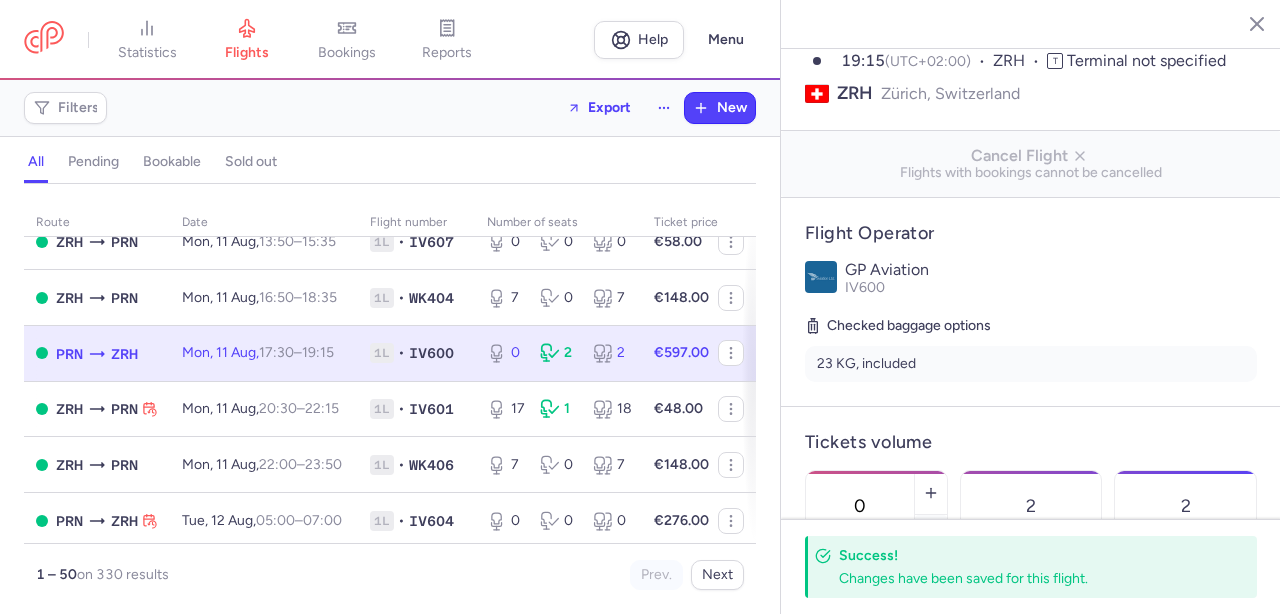 click 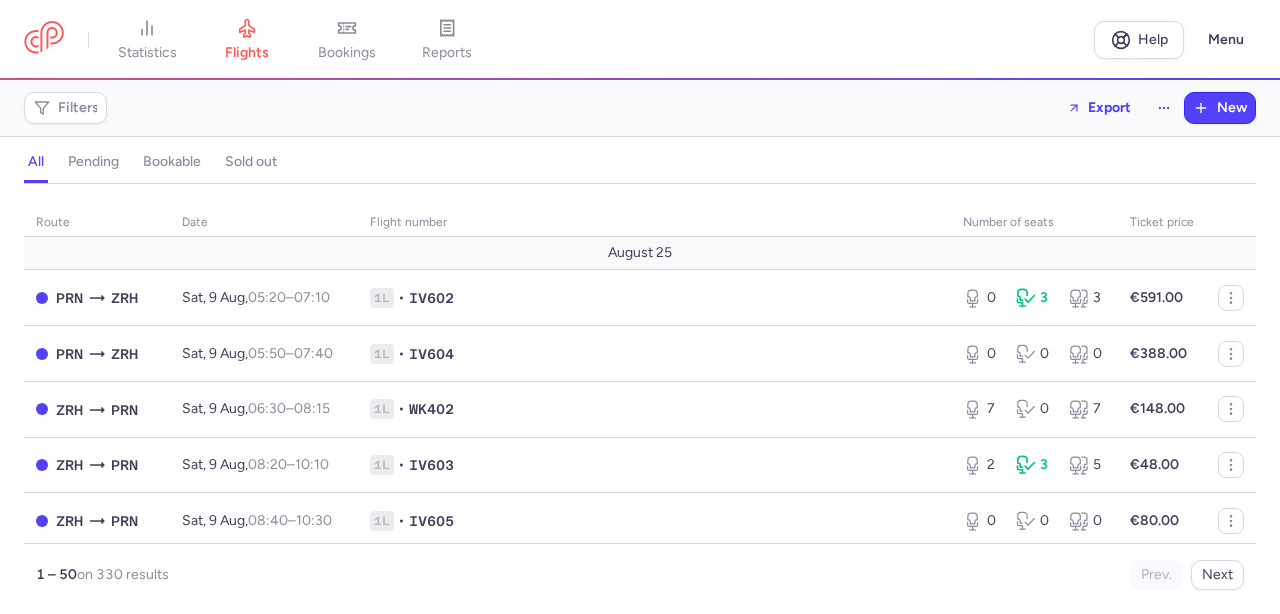 scroll, scrollTop: 0, scrollLeft: 0, axis: both 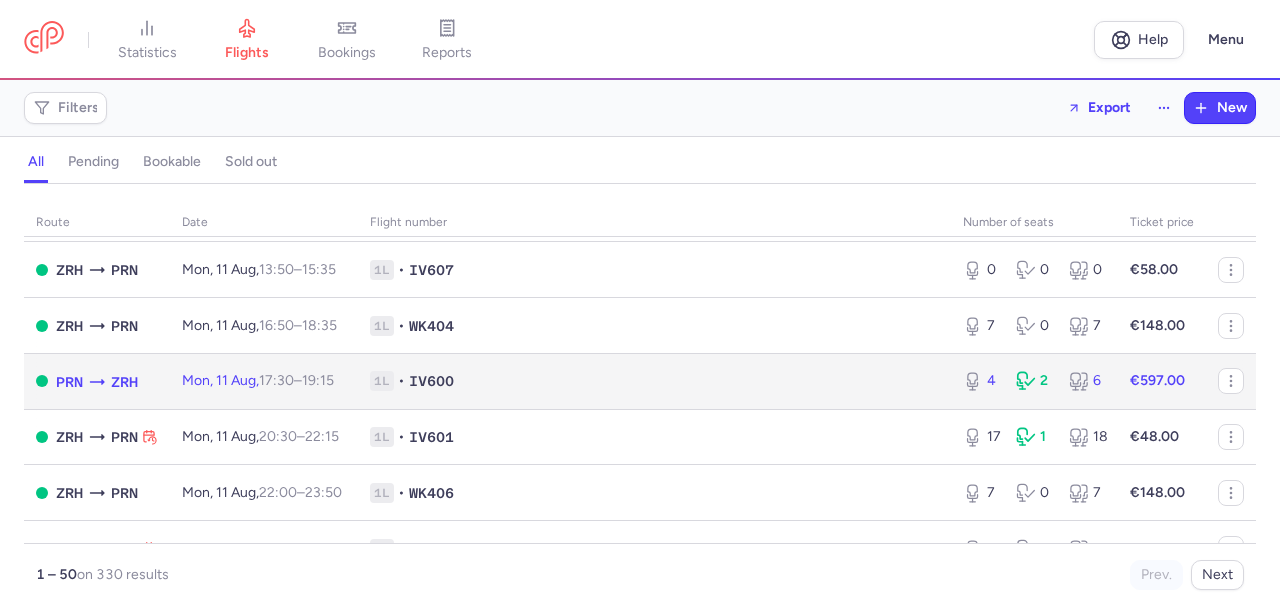 click on "1L • IV600" at bounding box center [654, 381] 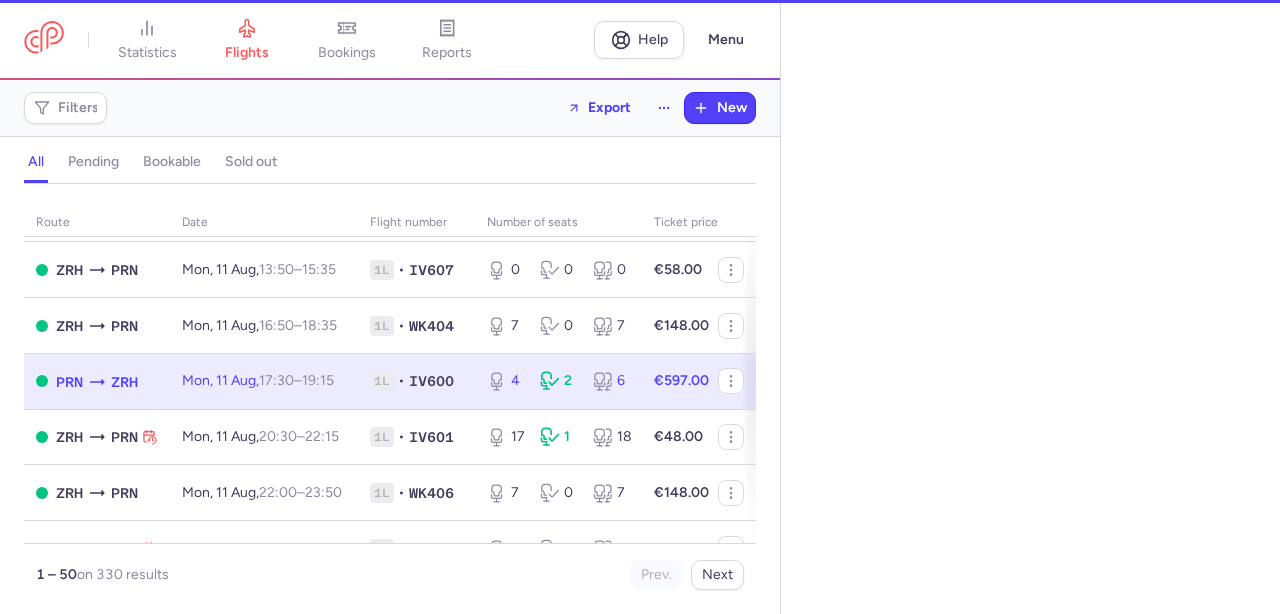 select on "hours" 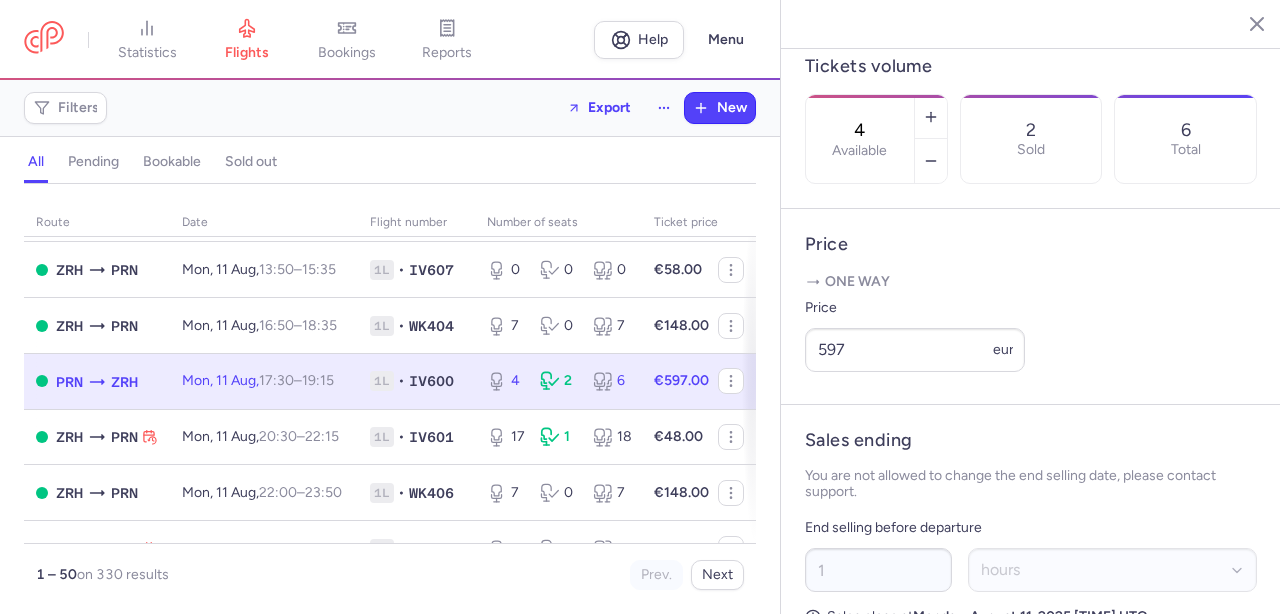 scroll, scrollTop: 600, scrollLeft: 0, axis: vertical 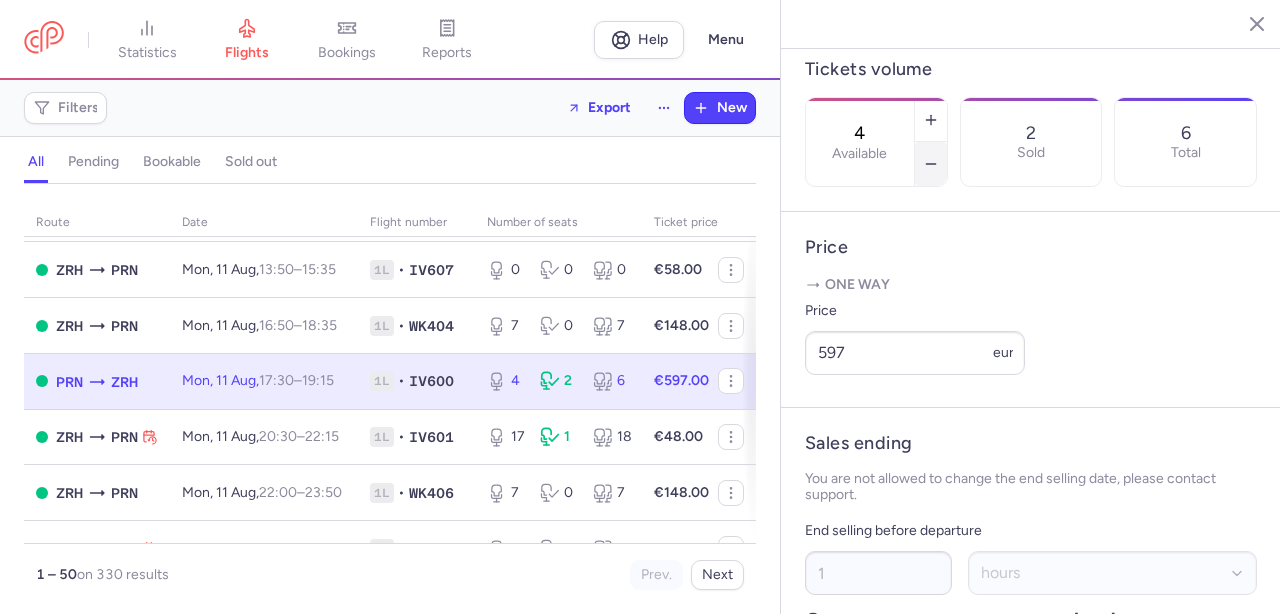 click 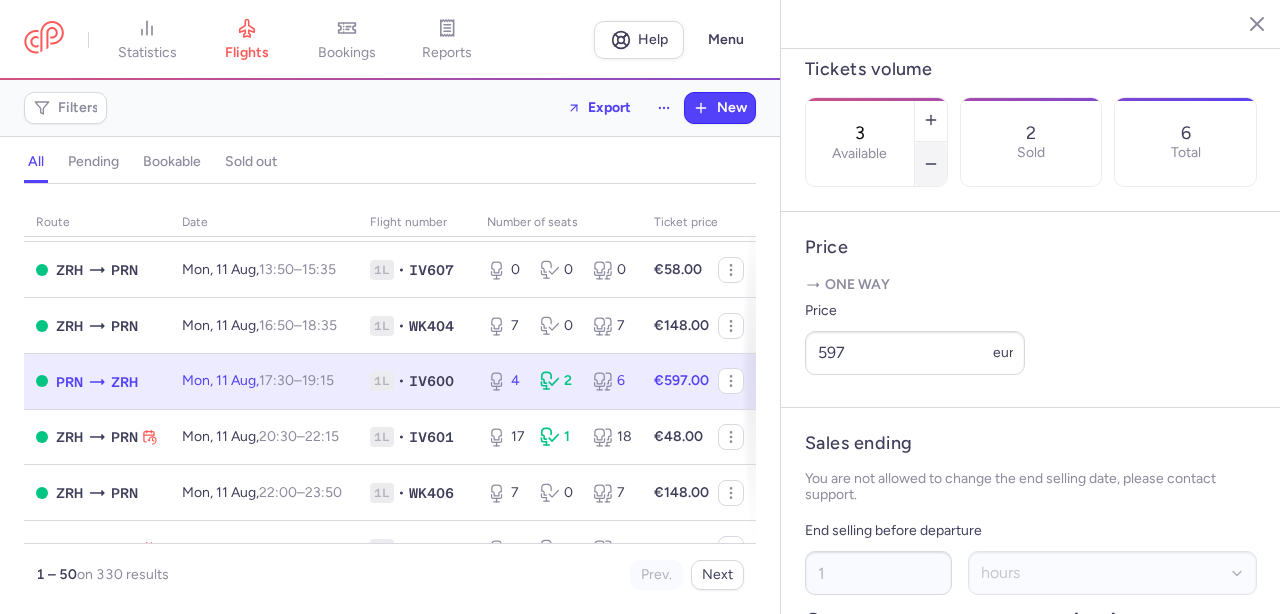 click 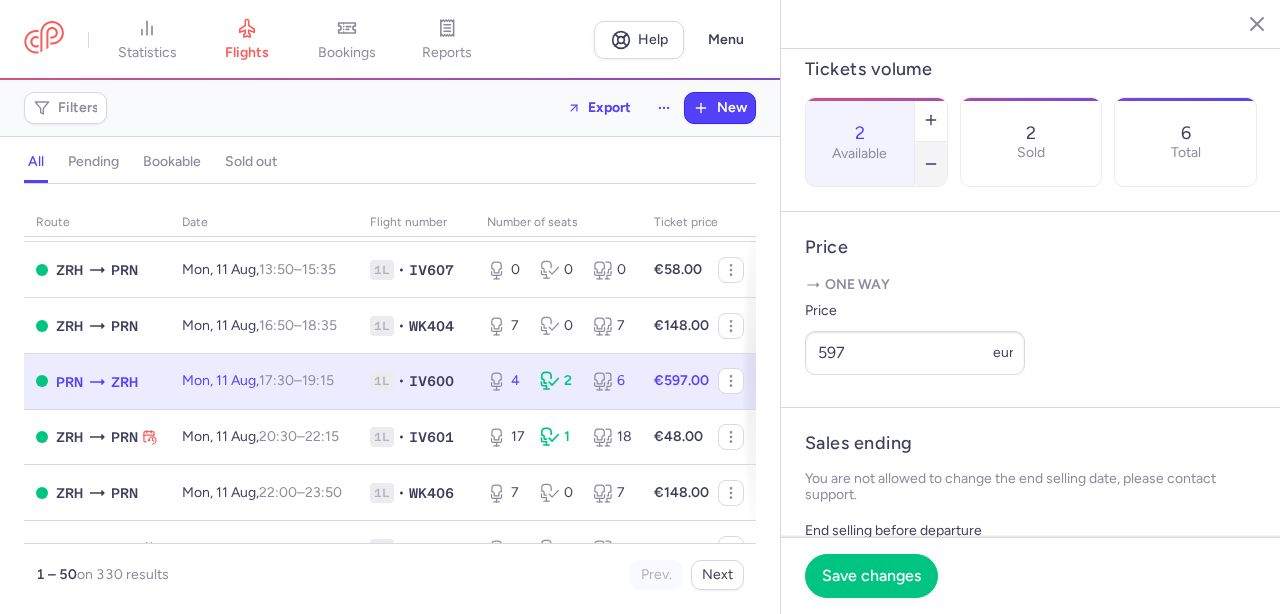 click 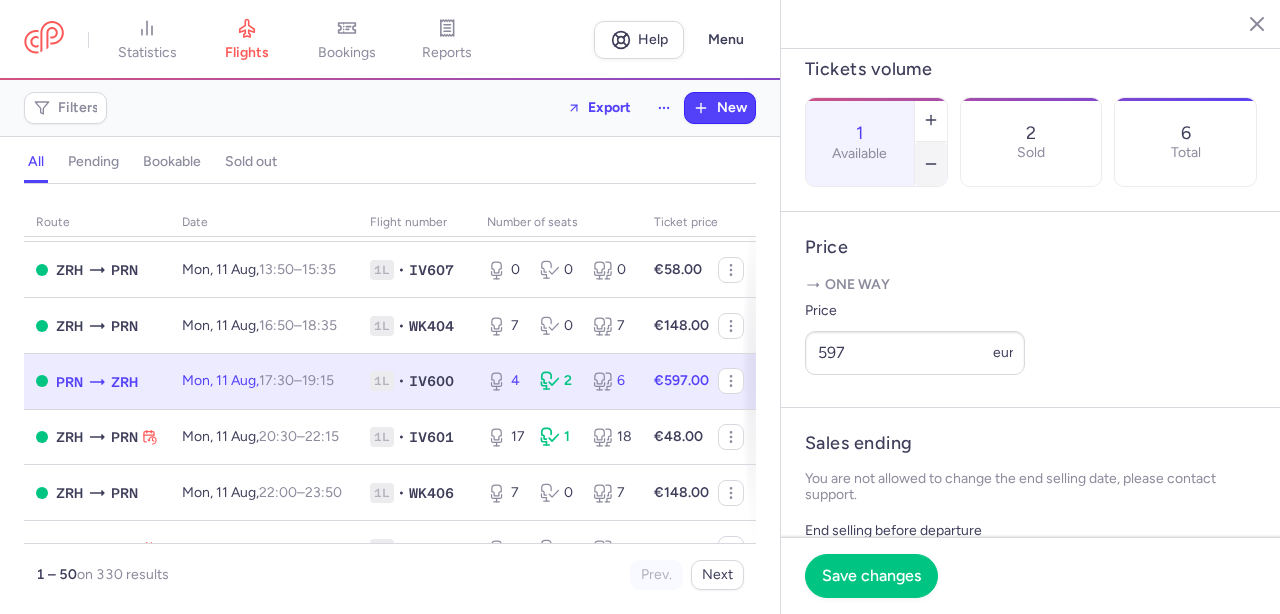 click 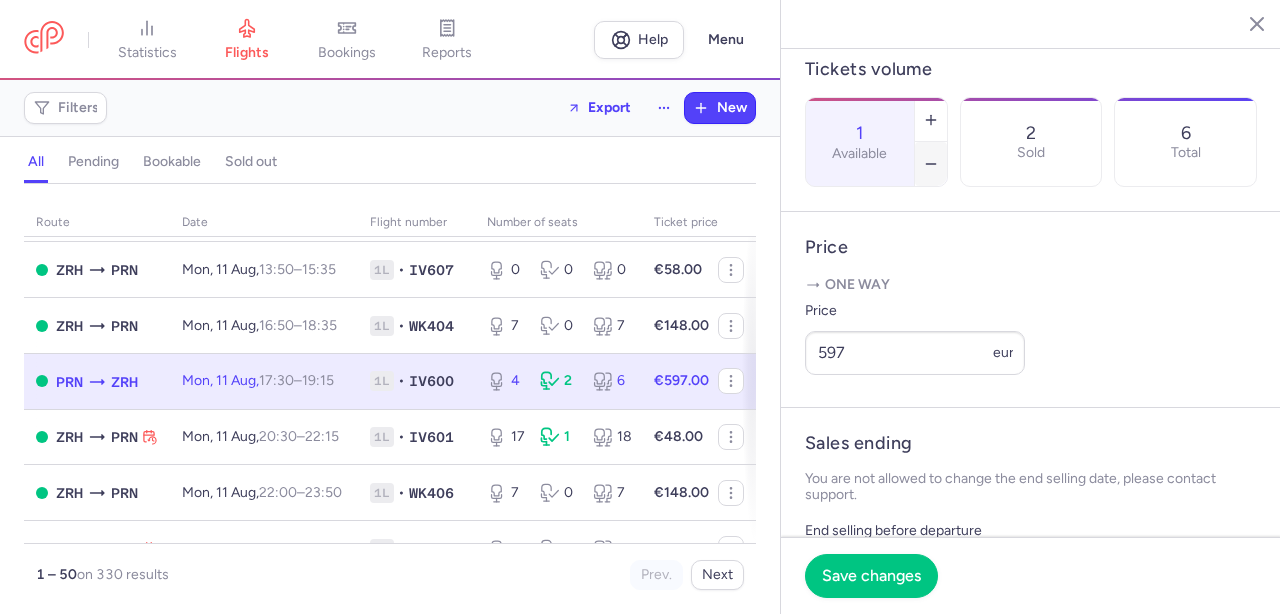 type on "0" 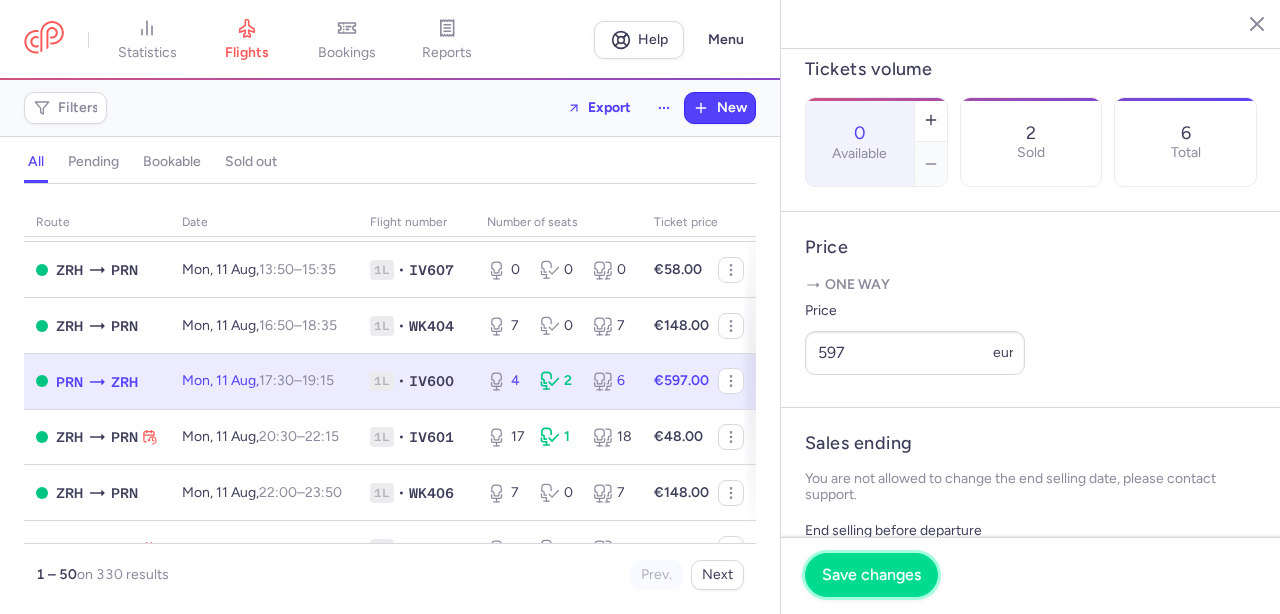 click on "Save changes" at bounding box center (871, 575) 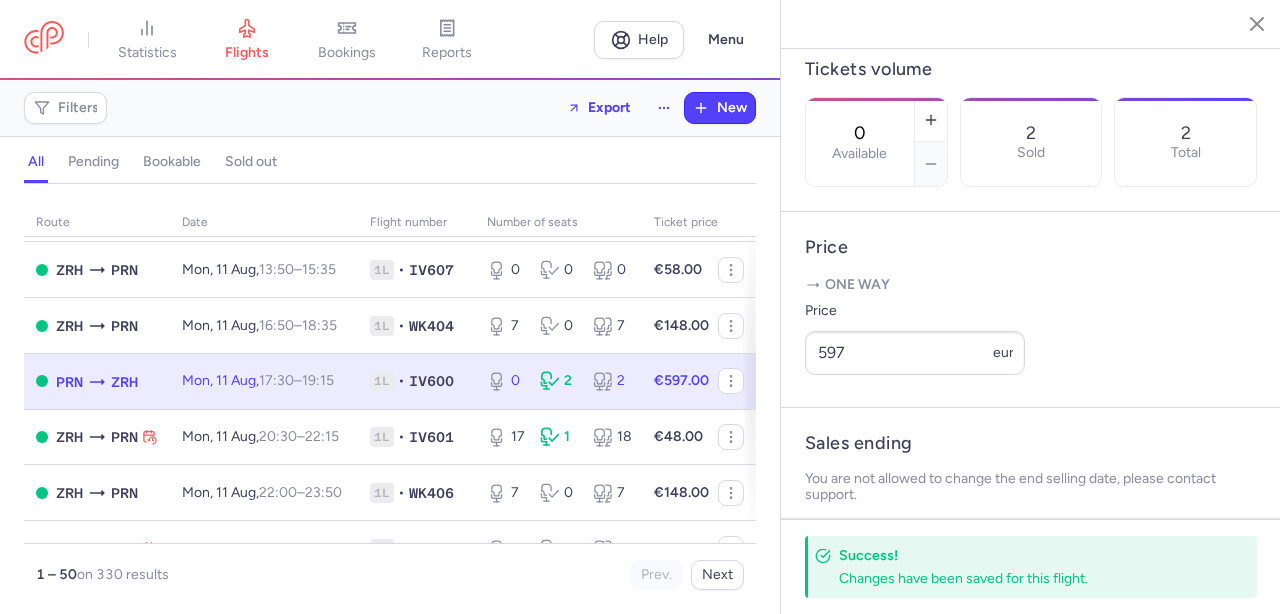 click 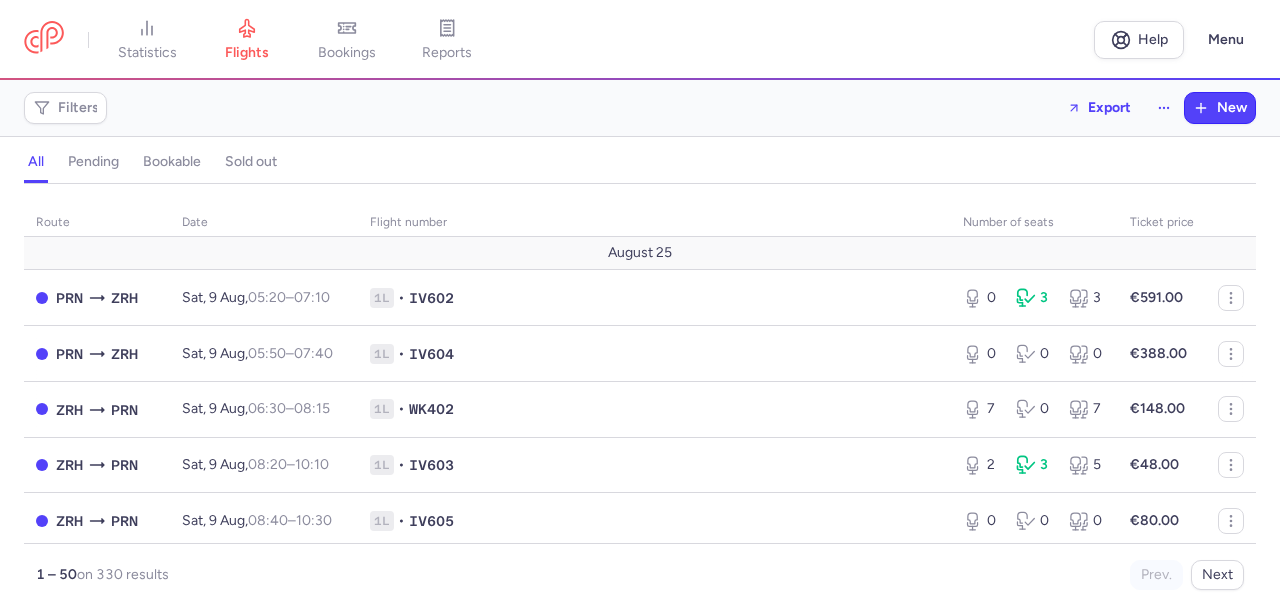 scroll, scrollTop: 0, scrollLeft: 0, axis: both 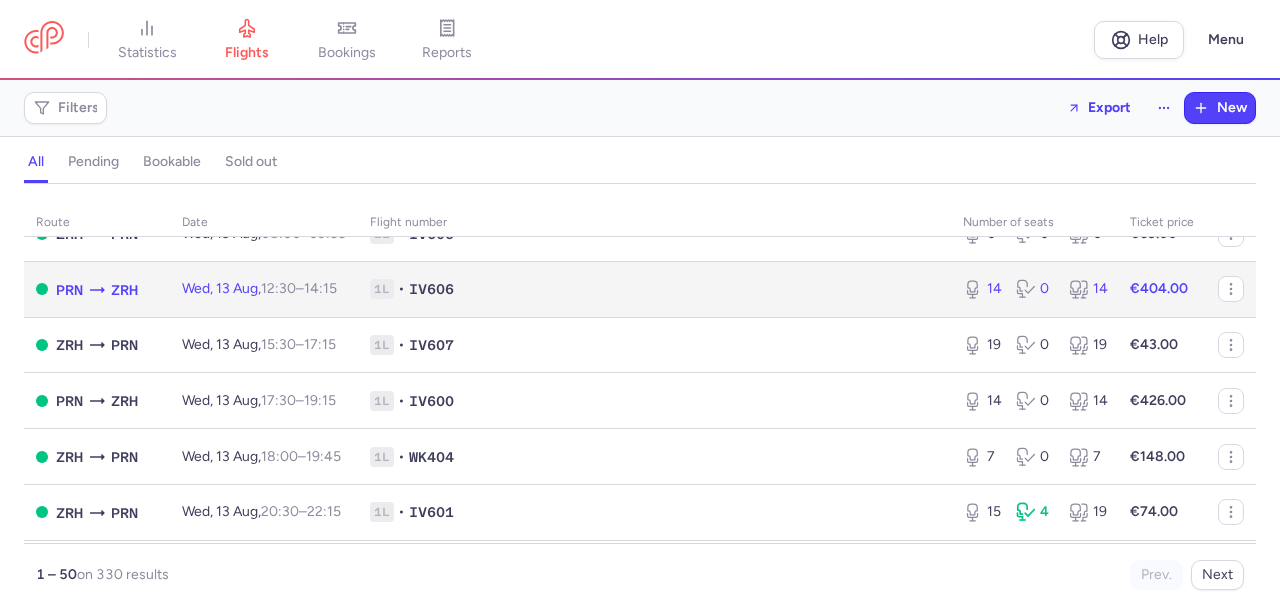 click on "1L • IV606" at bounding box center (654, 289) 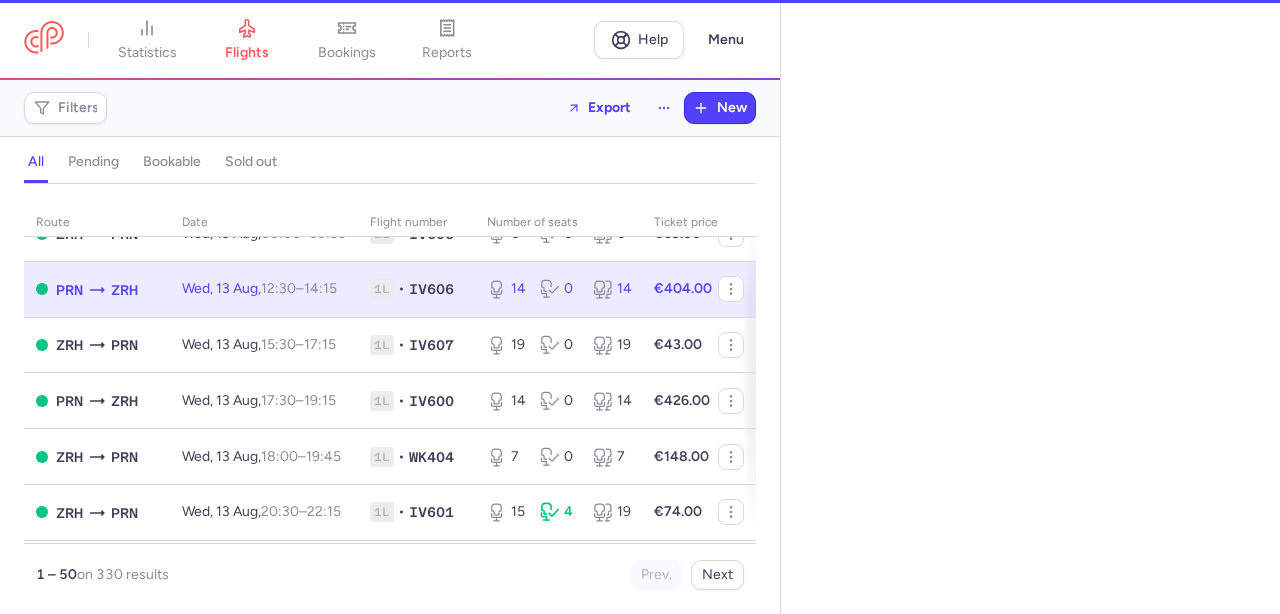 select on "hours" 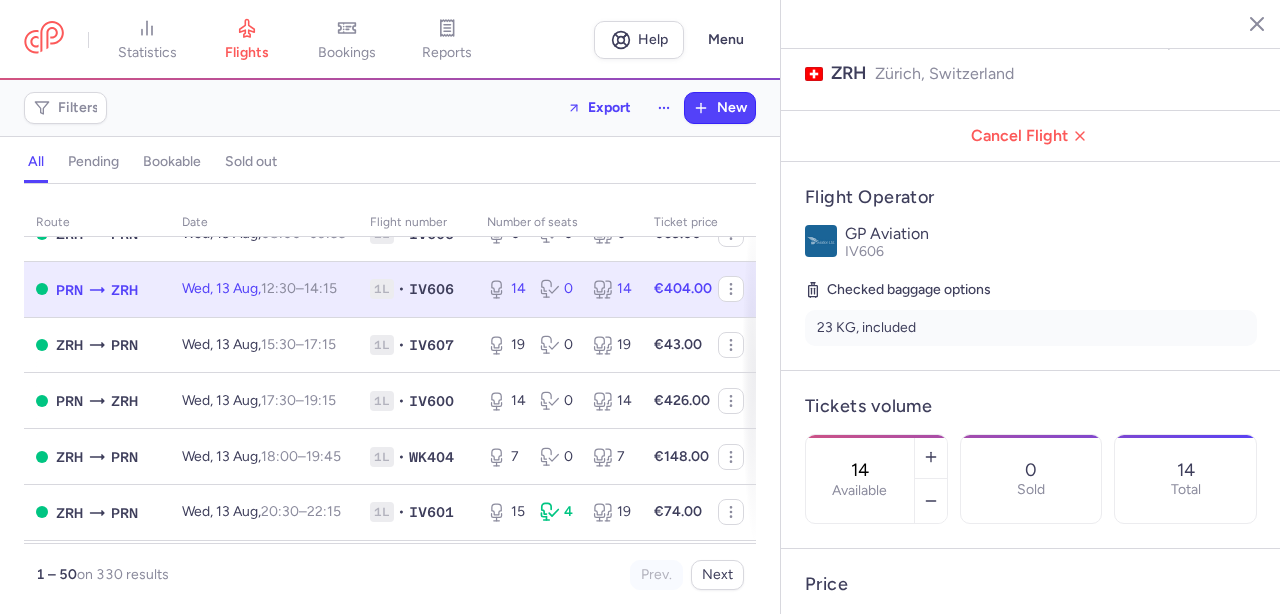 scroll, scrollTop: 248, scrollLeft: 0, axis: vertical 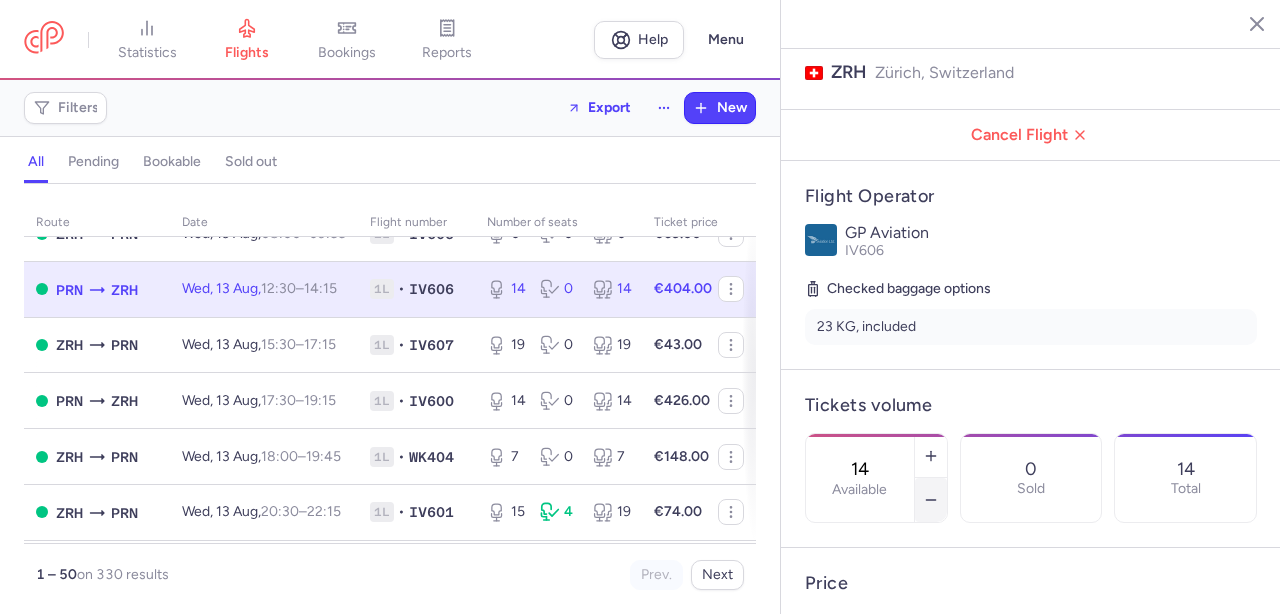 click at bounding box center [931, 500] 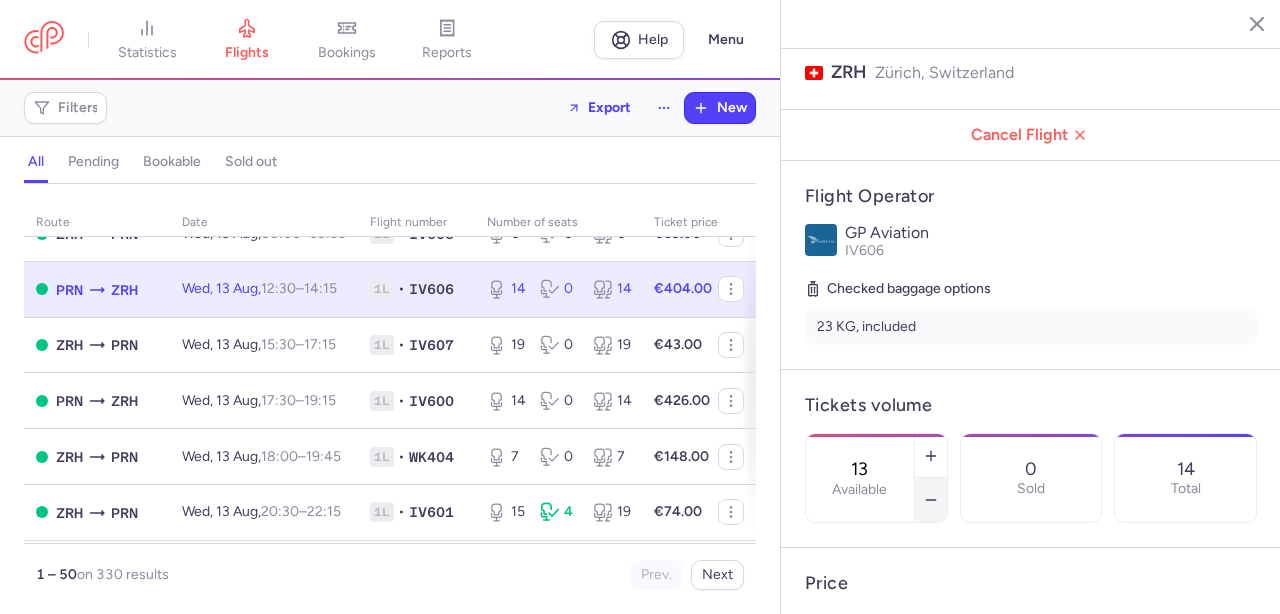 click at bounding box center [931, 500] 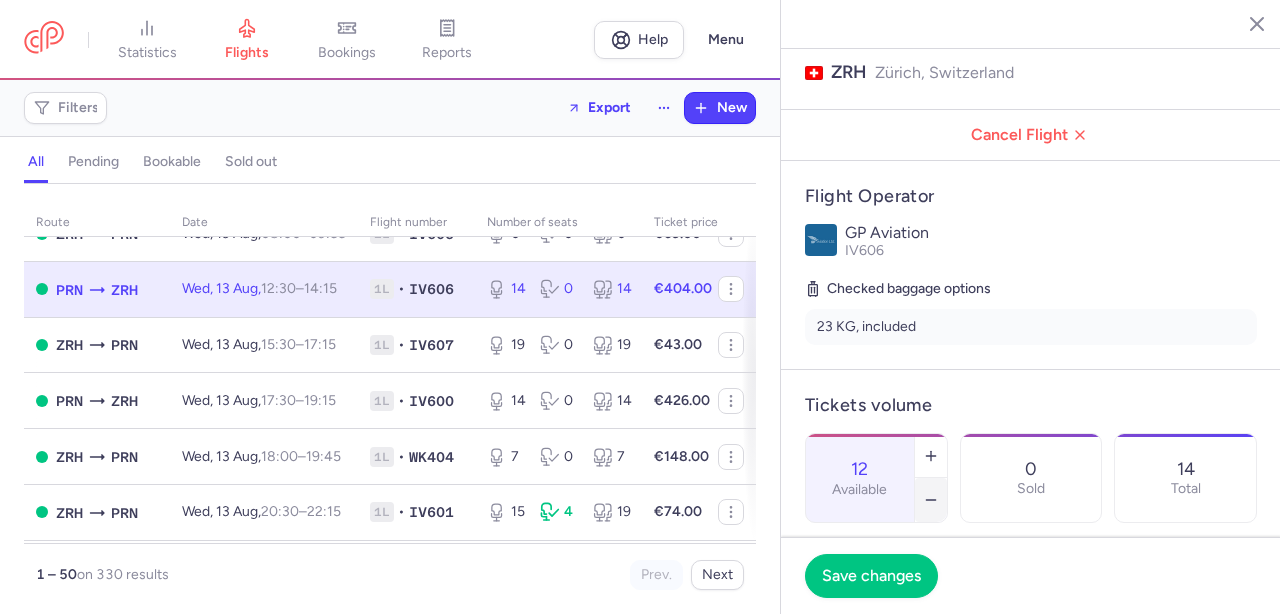click at bounding box center (931, 500) 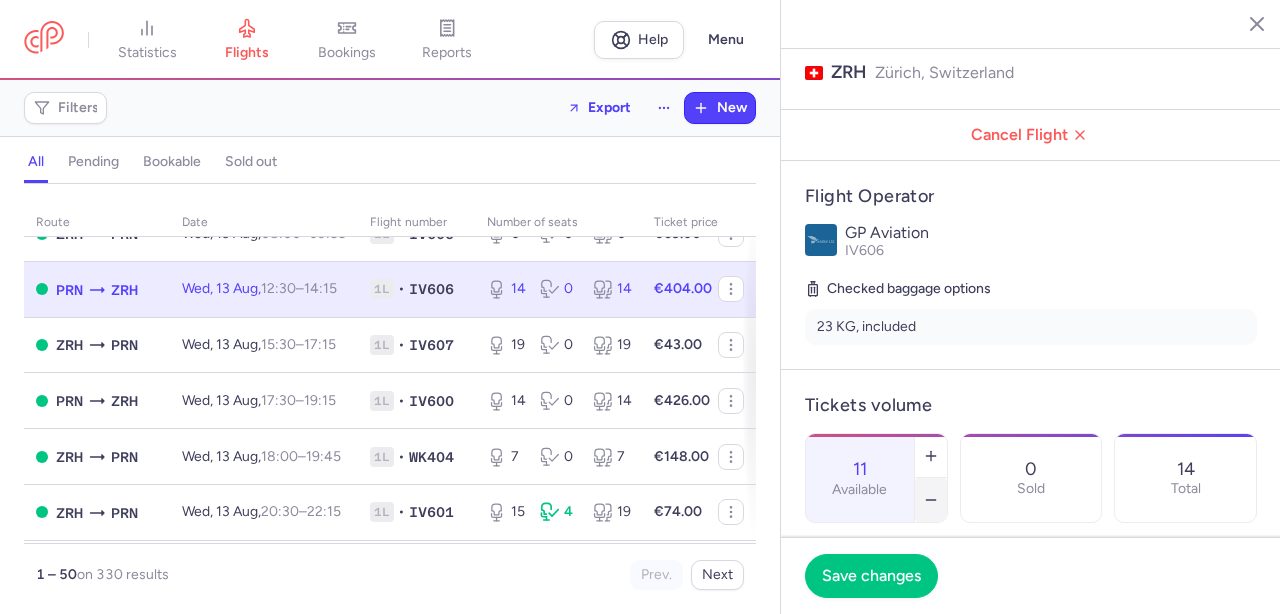 click at bounding box center [931, 500] 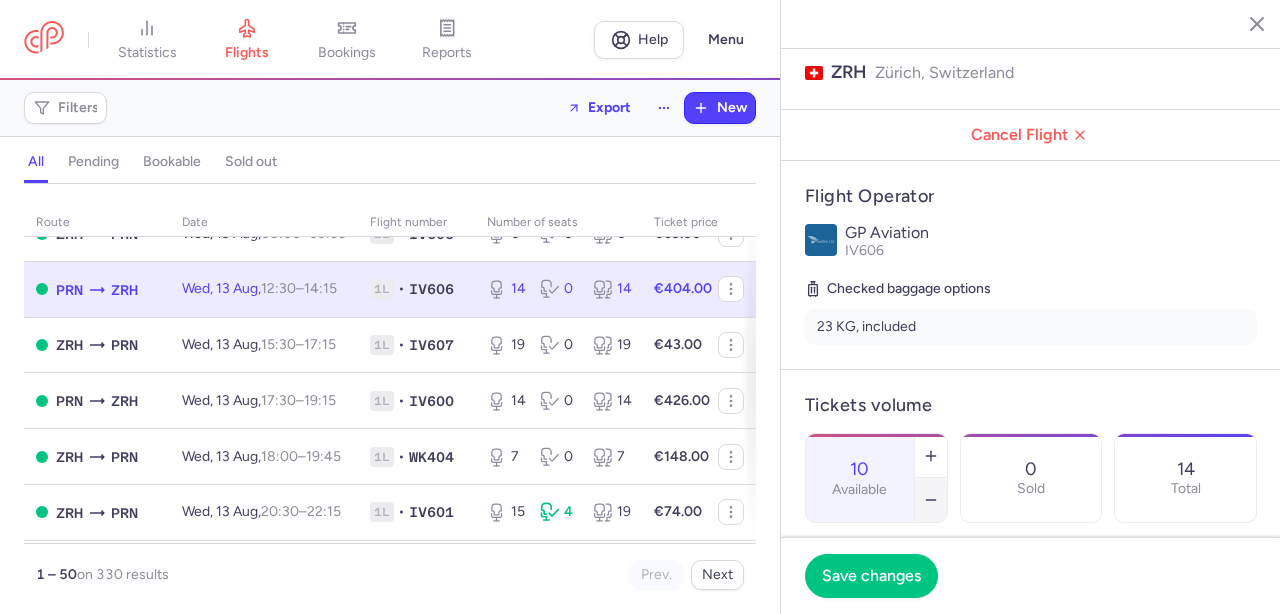click at bounding box center [931, 500] 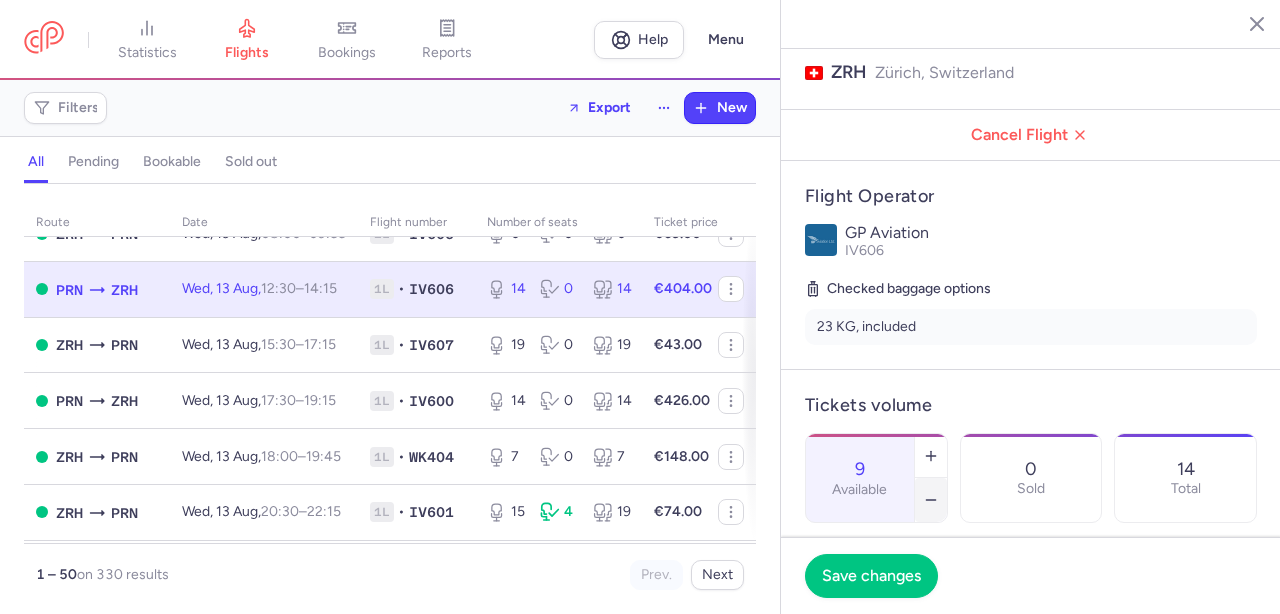 click at bounding box center [931, 500] 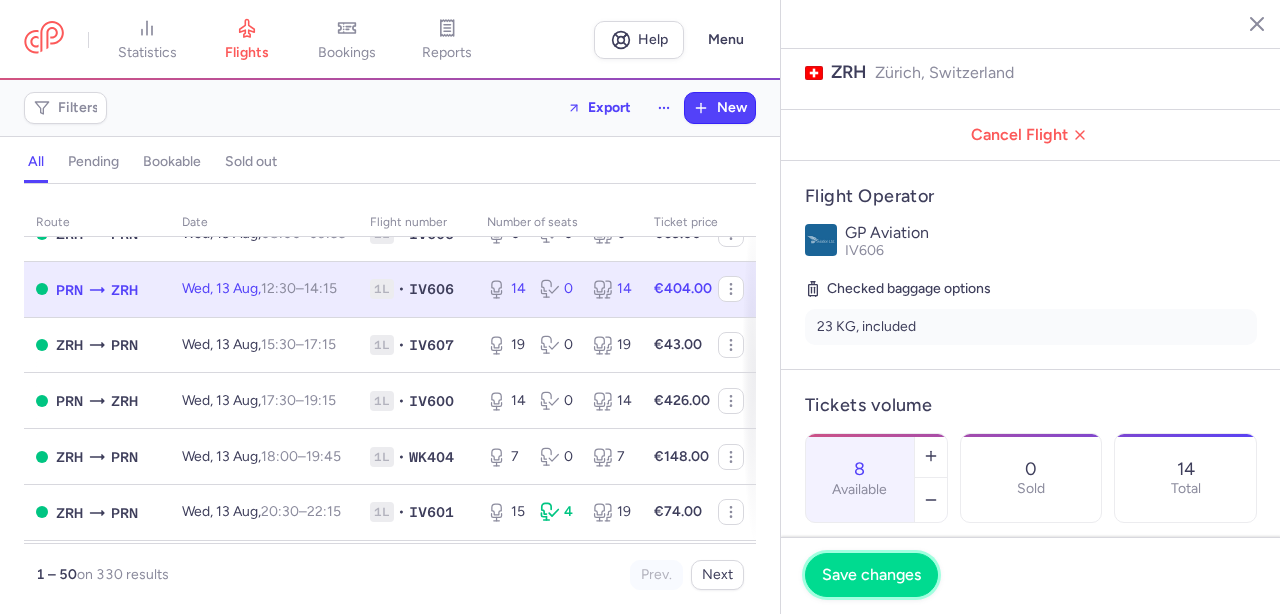 click on "Save changes" at bounding box center (871, 575) 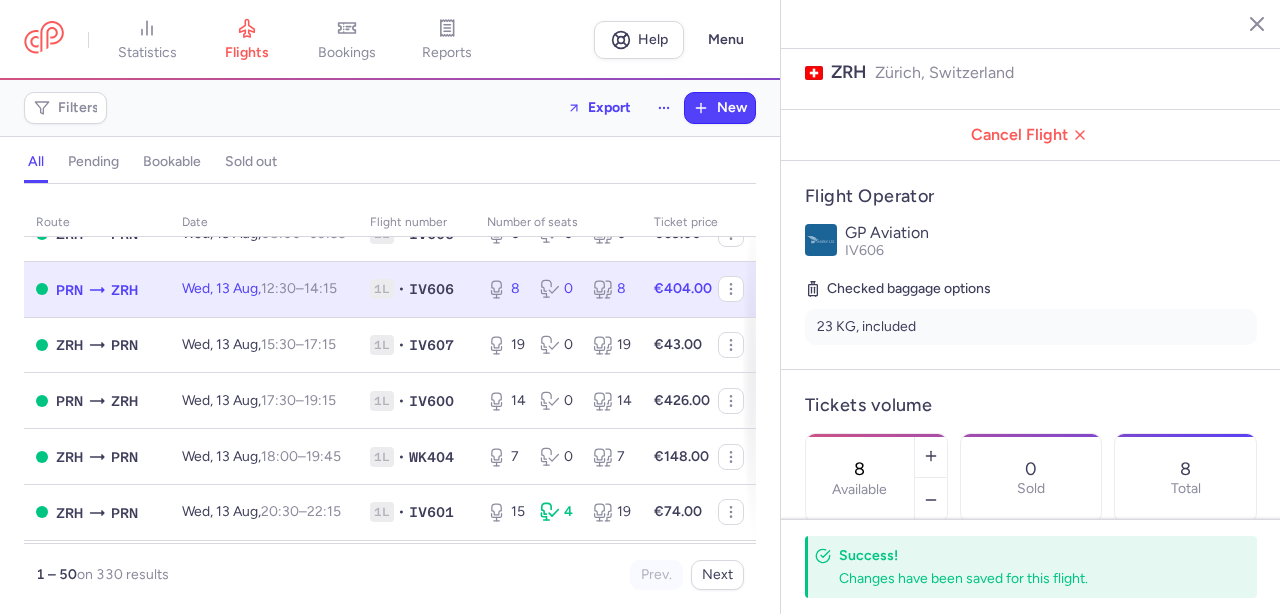 click 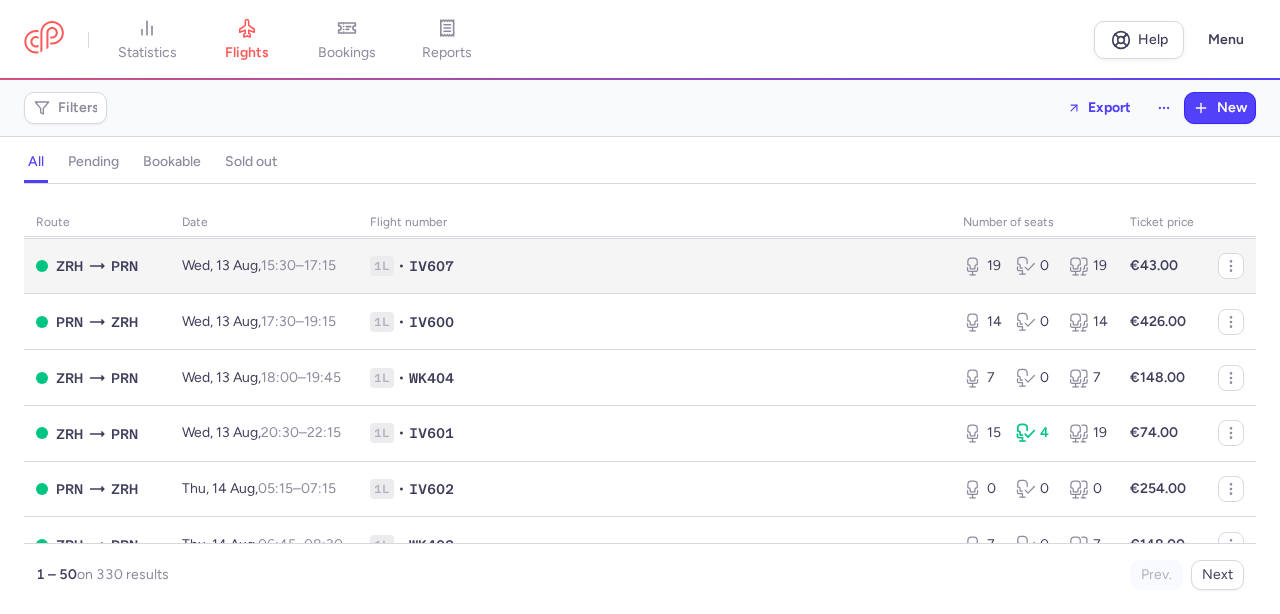 scroll, scrollTop: 2207, scrollLeft: 0, axis: vertical 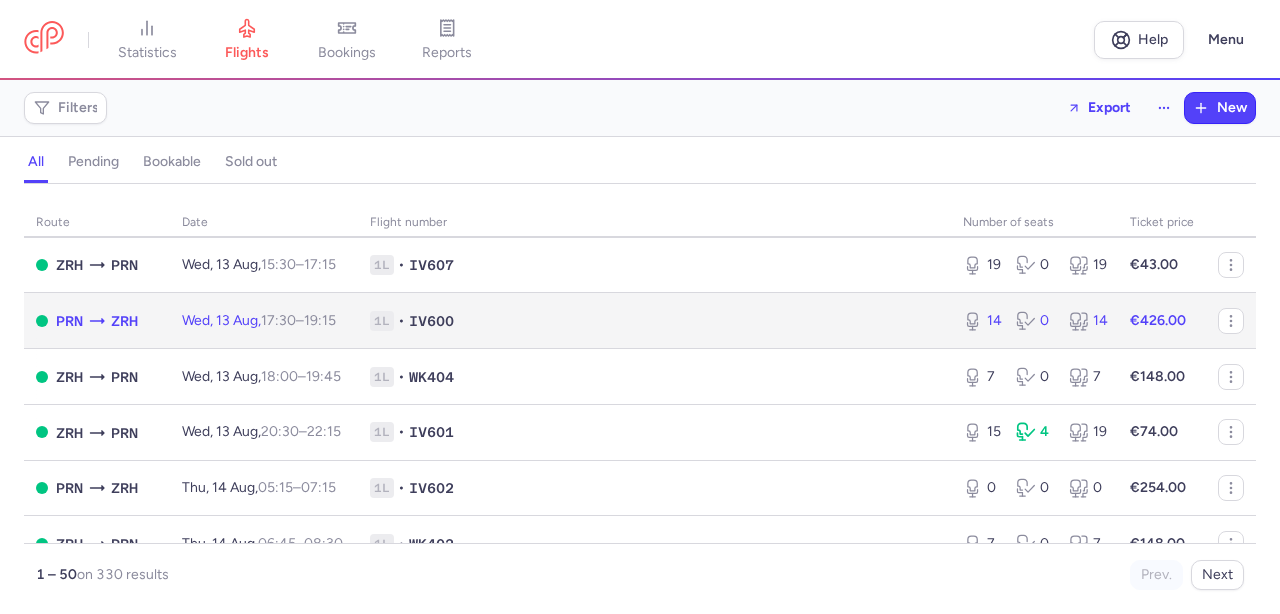 click on "1L • IV600" at bounding box center [654, 321] 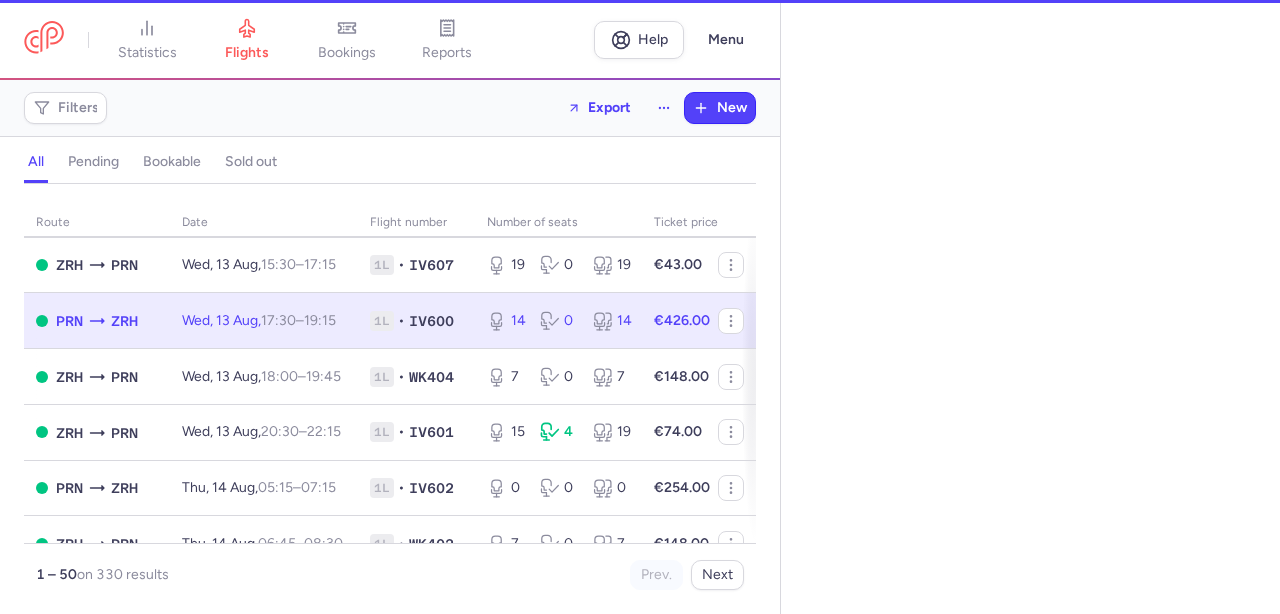select on "hours" 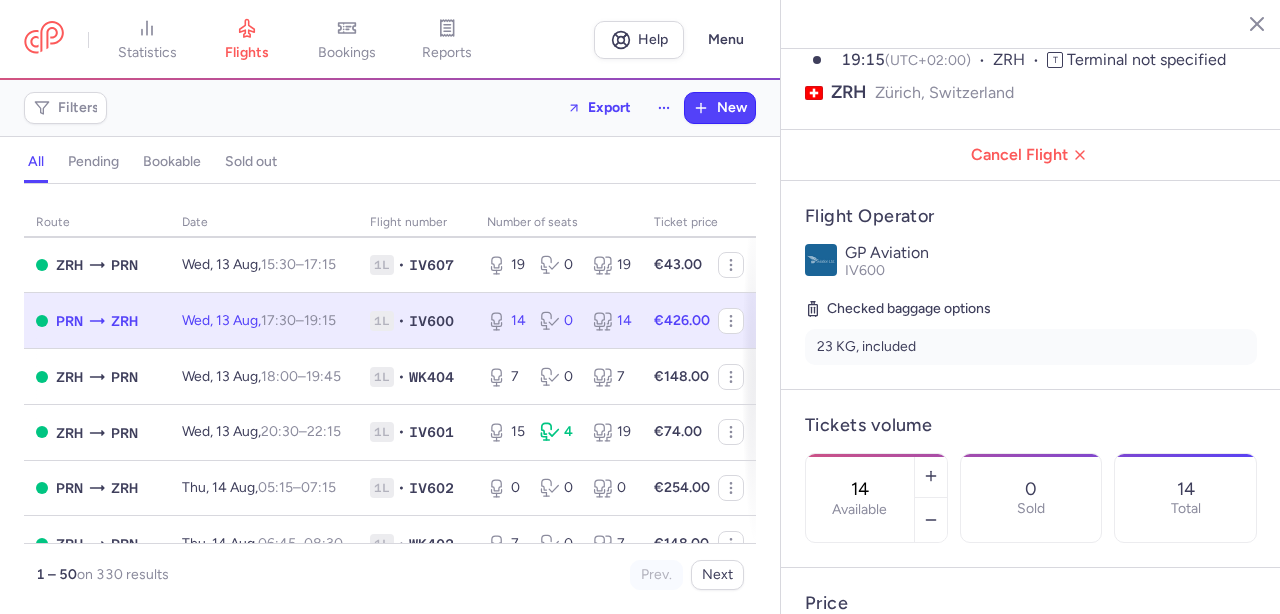 scroll, scrollTop: 274, scrollLeft: 0, axis: vertical 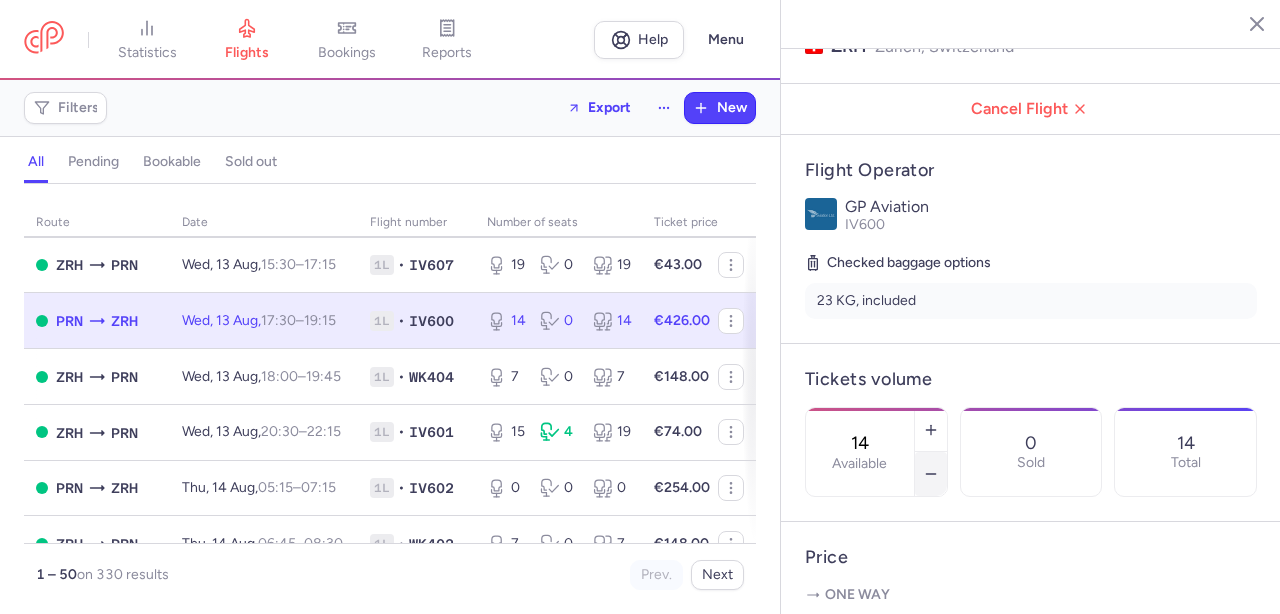 click at bounding box center [931, 474] 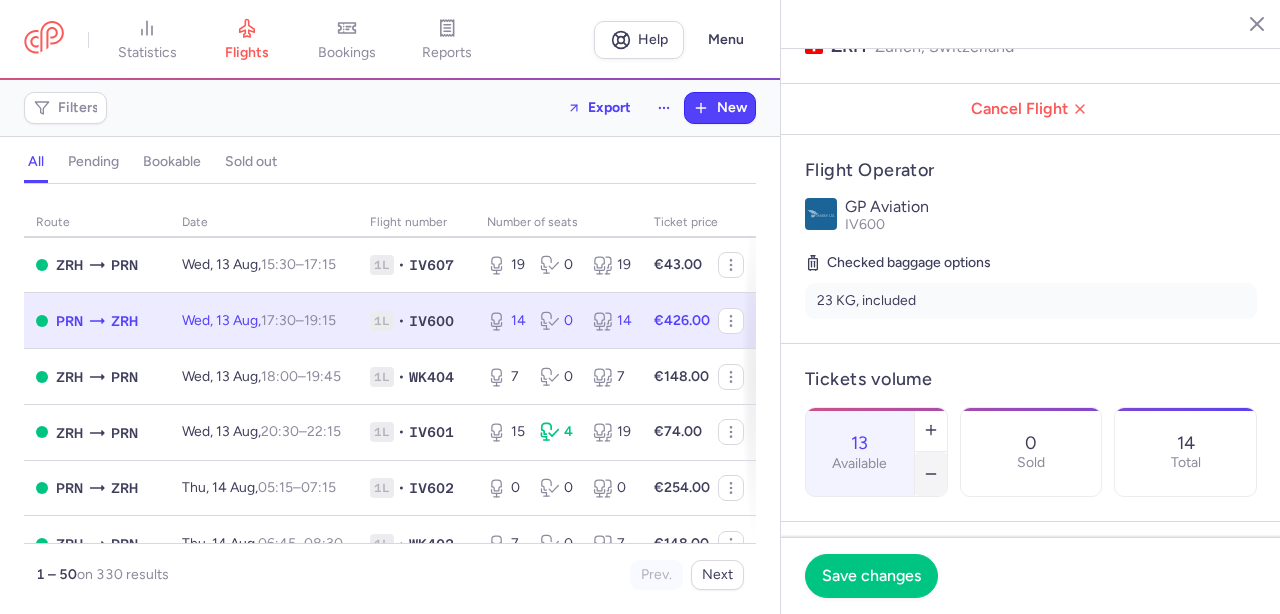 click at bounding box center [931, 474] 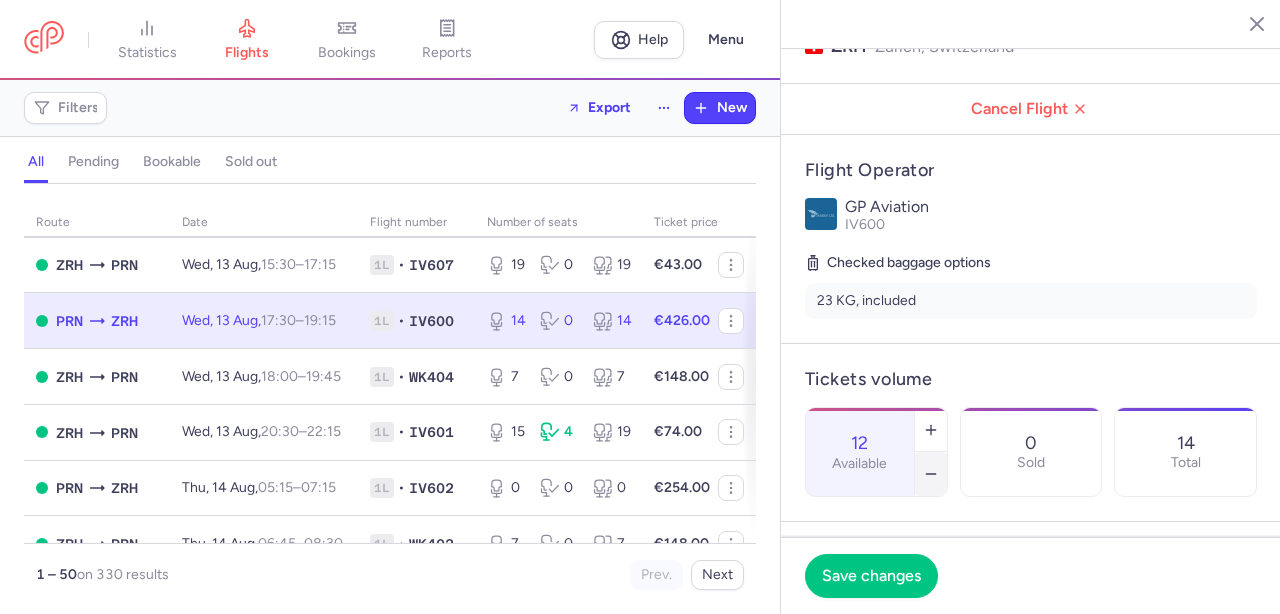 click at bounding box center (931, 474) 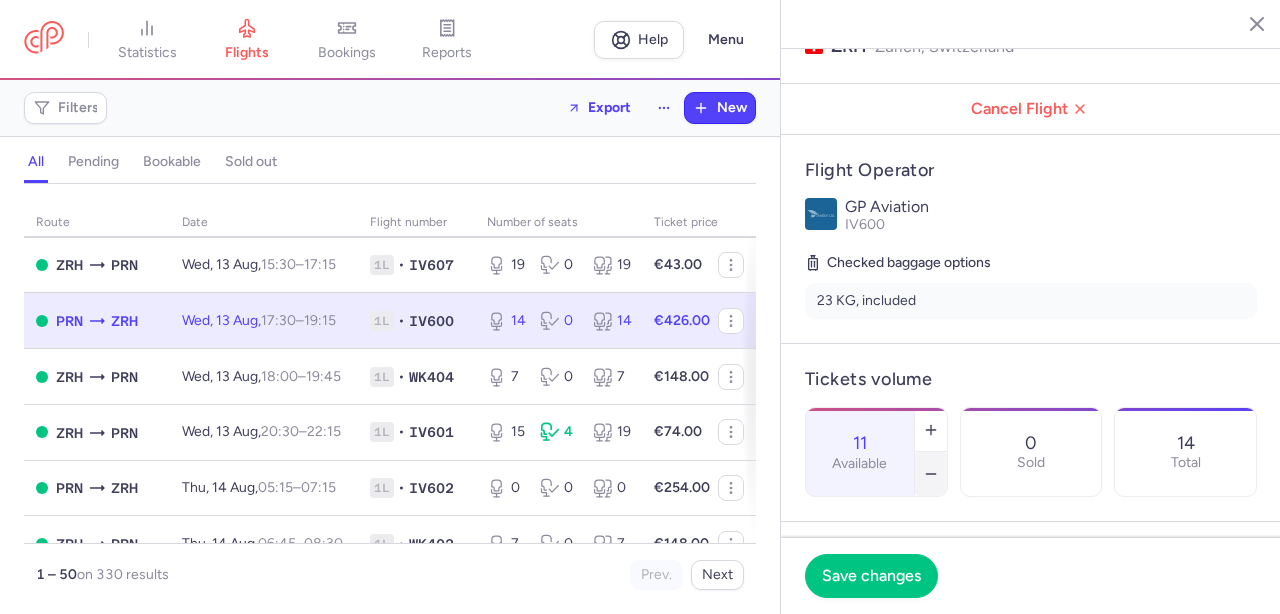 click at bounding box center [931, 474] 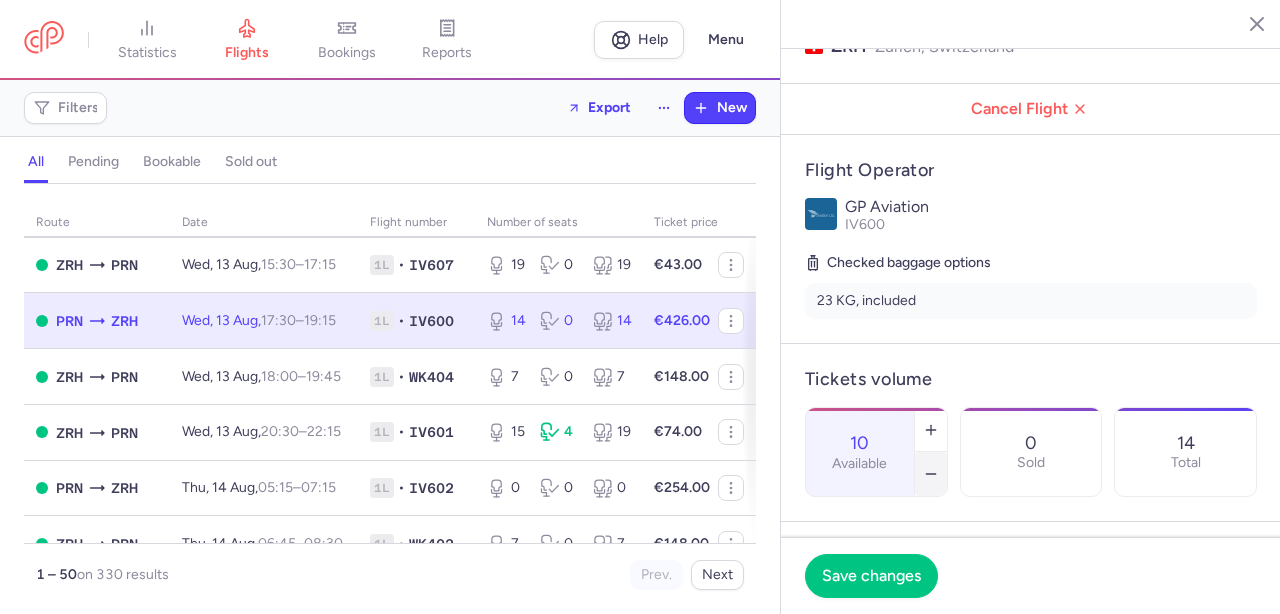 click at bounding box center (931, 474) 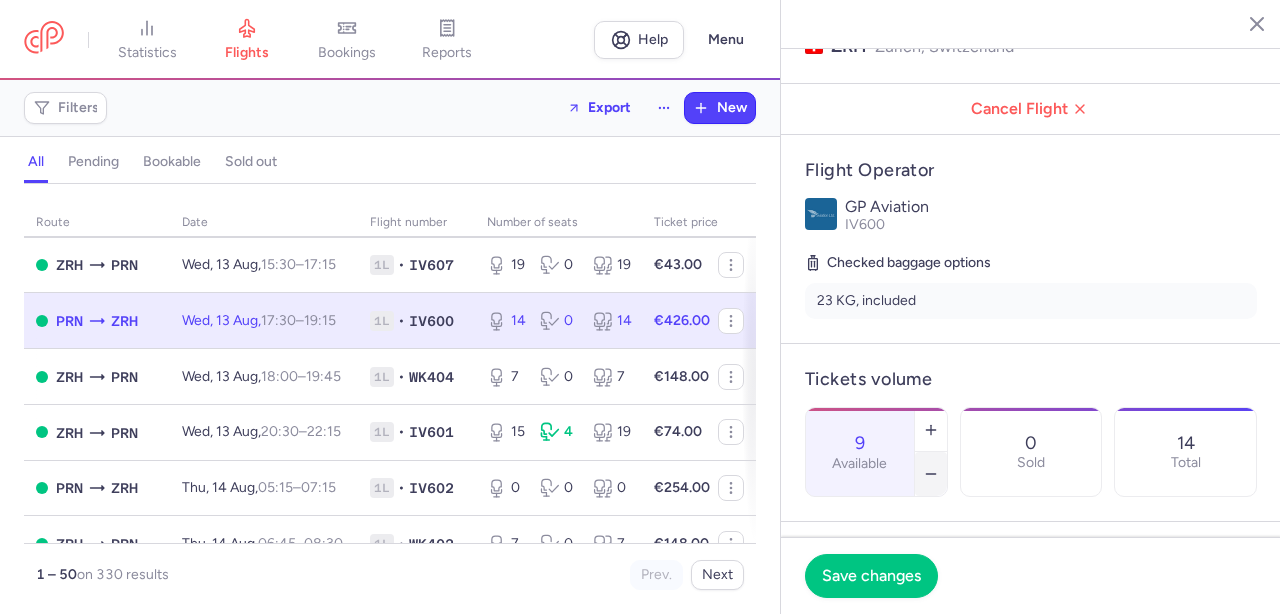 click at bounding box center [931, 474] 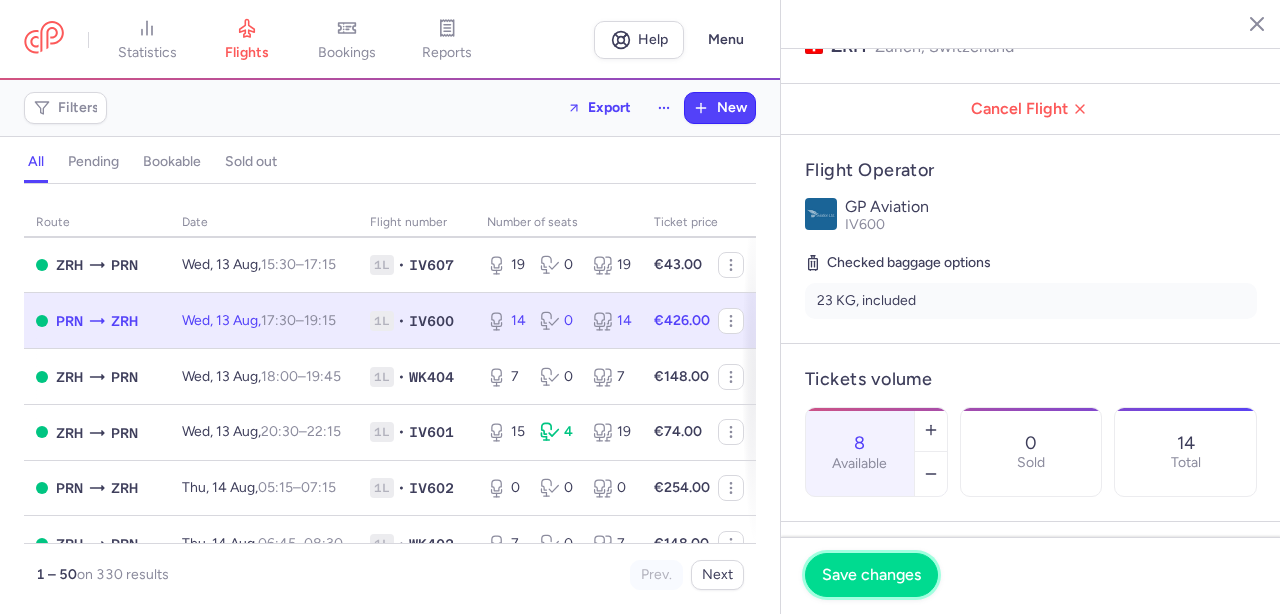 click on "Save changes" at bounding box center (871, 575) 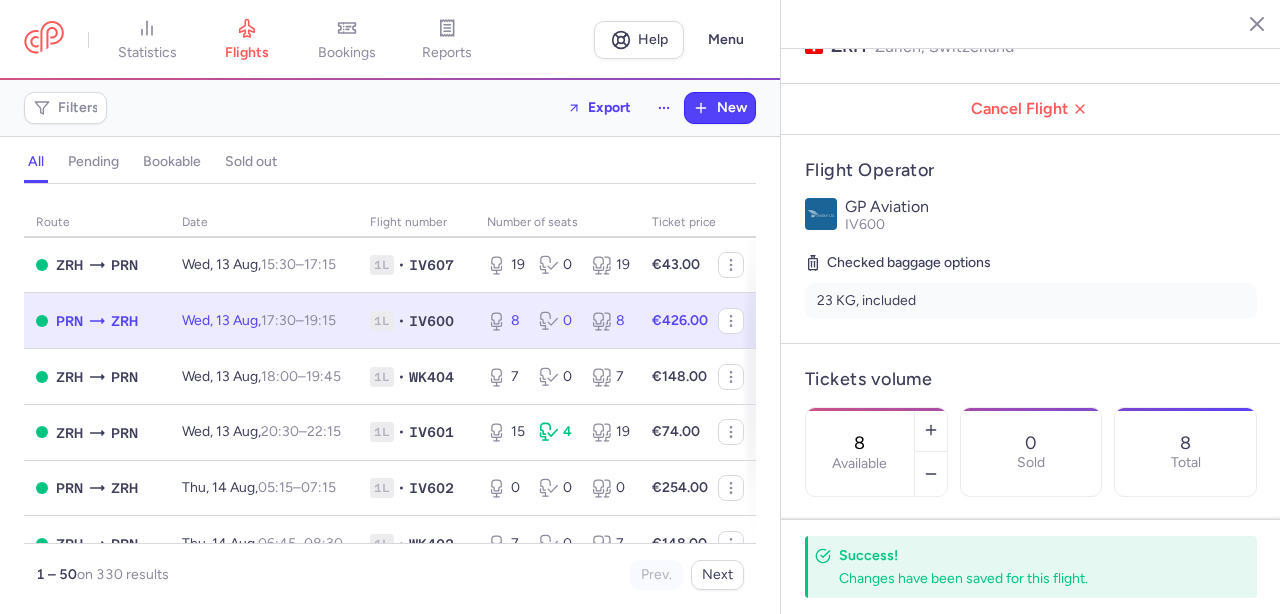 click 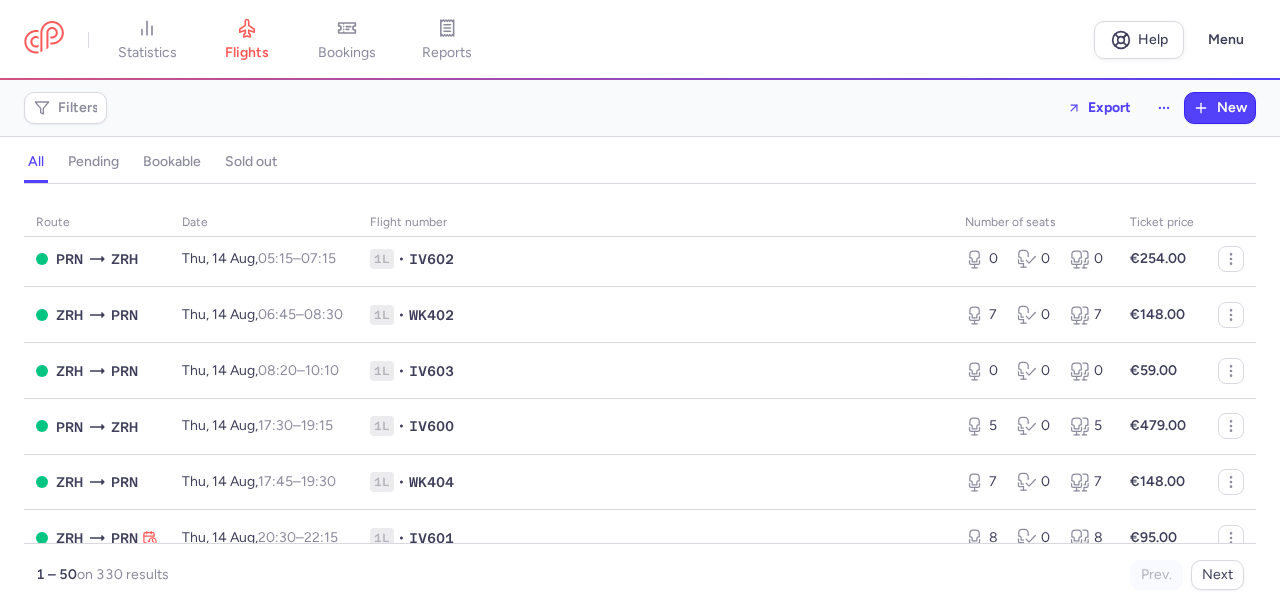 scroll, scrollTop: 2490, scrollLeft: 0, axis: vertical 